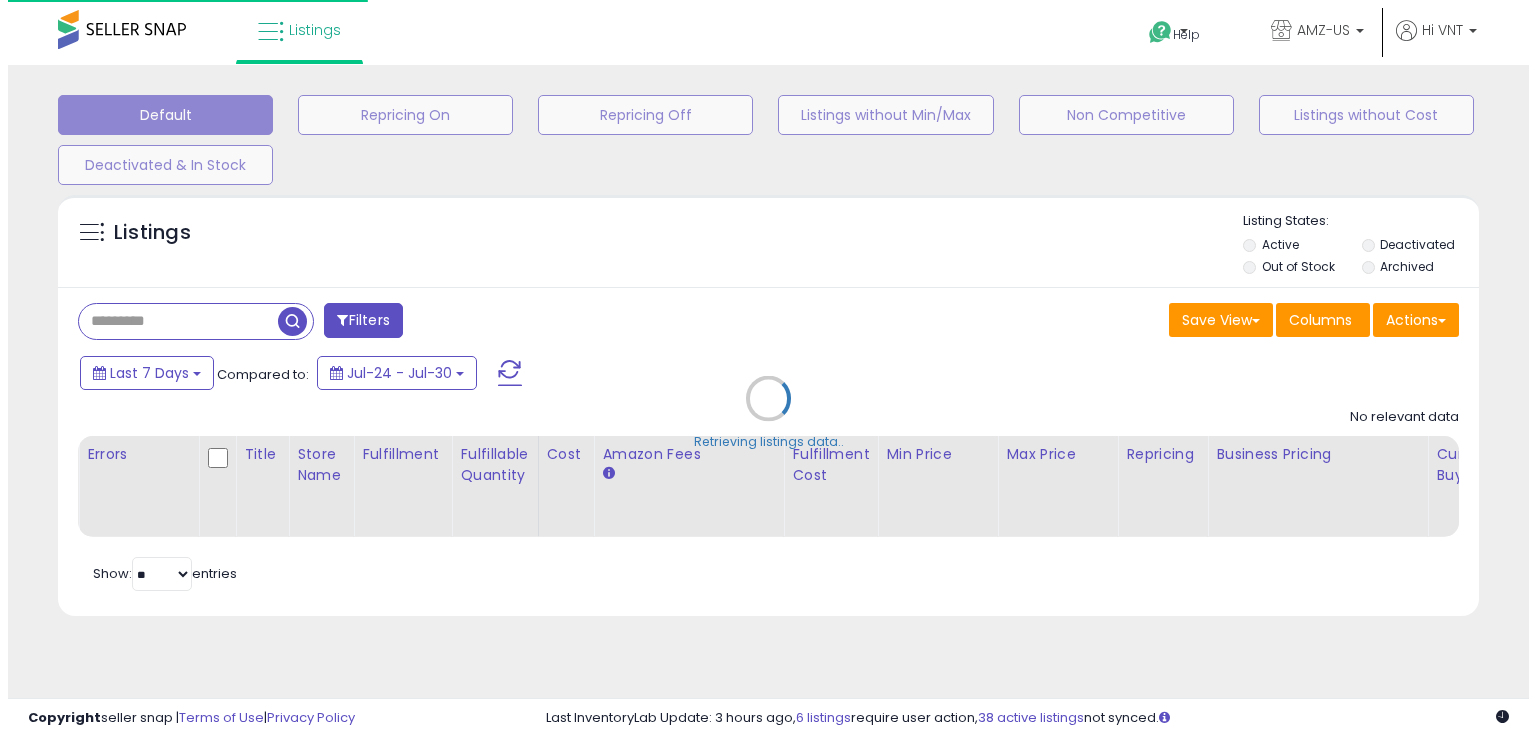 scroll, scrollTop: 0, scrollLeft: 0, axis: both 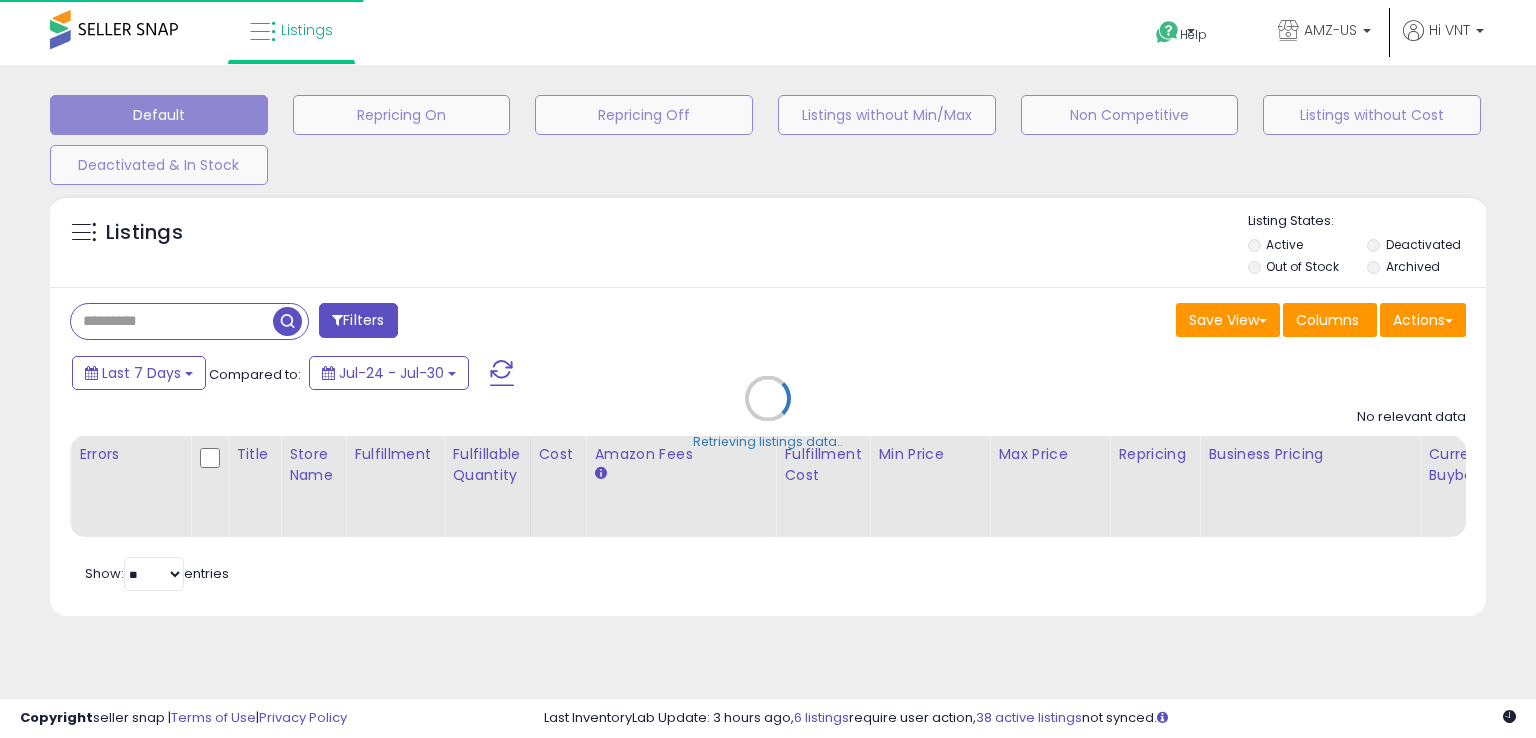 type on "**********" 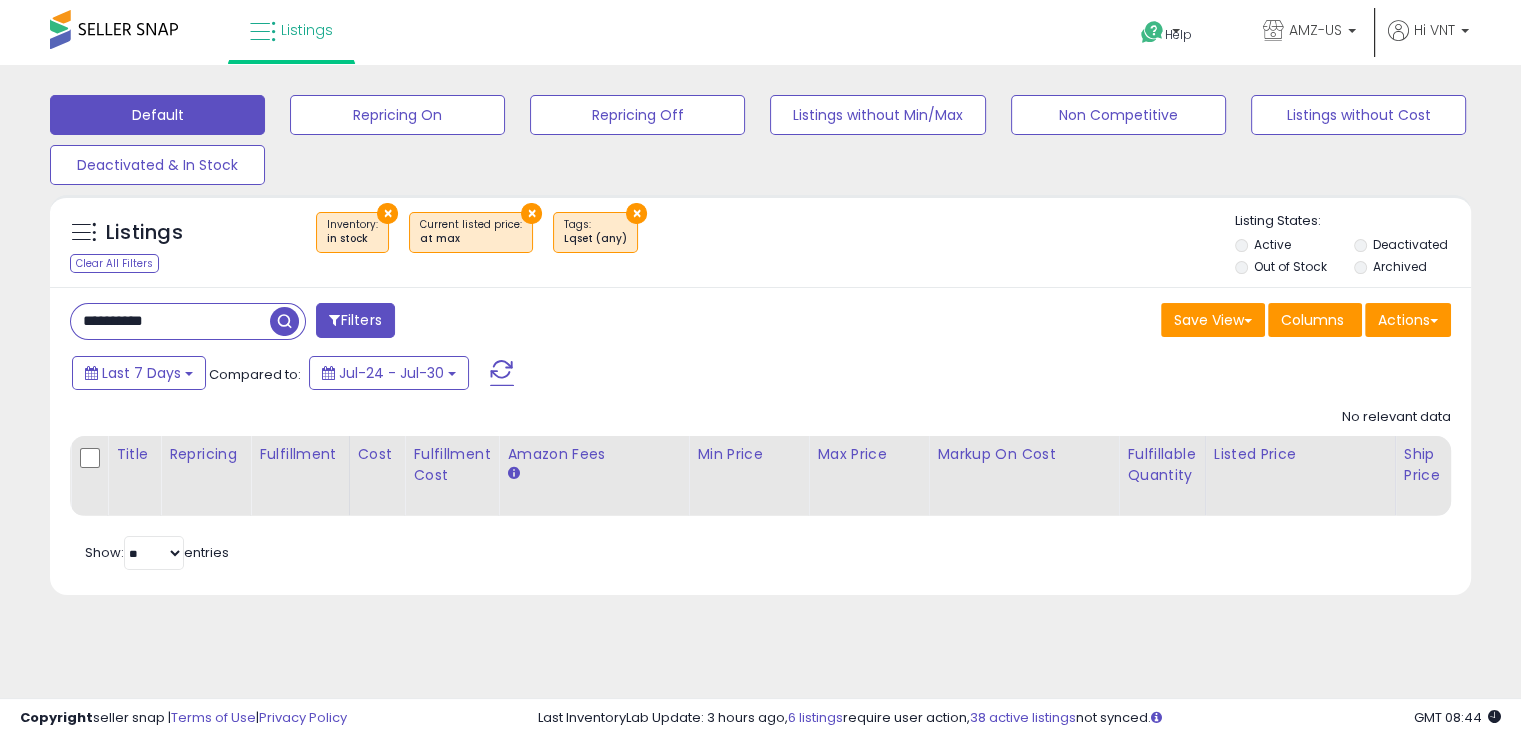 click on "×" at bounding box center (387, 213) 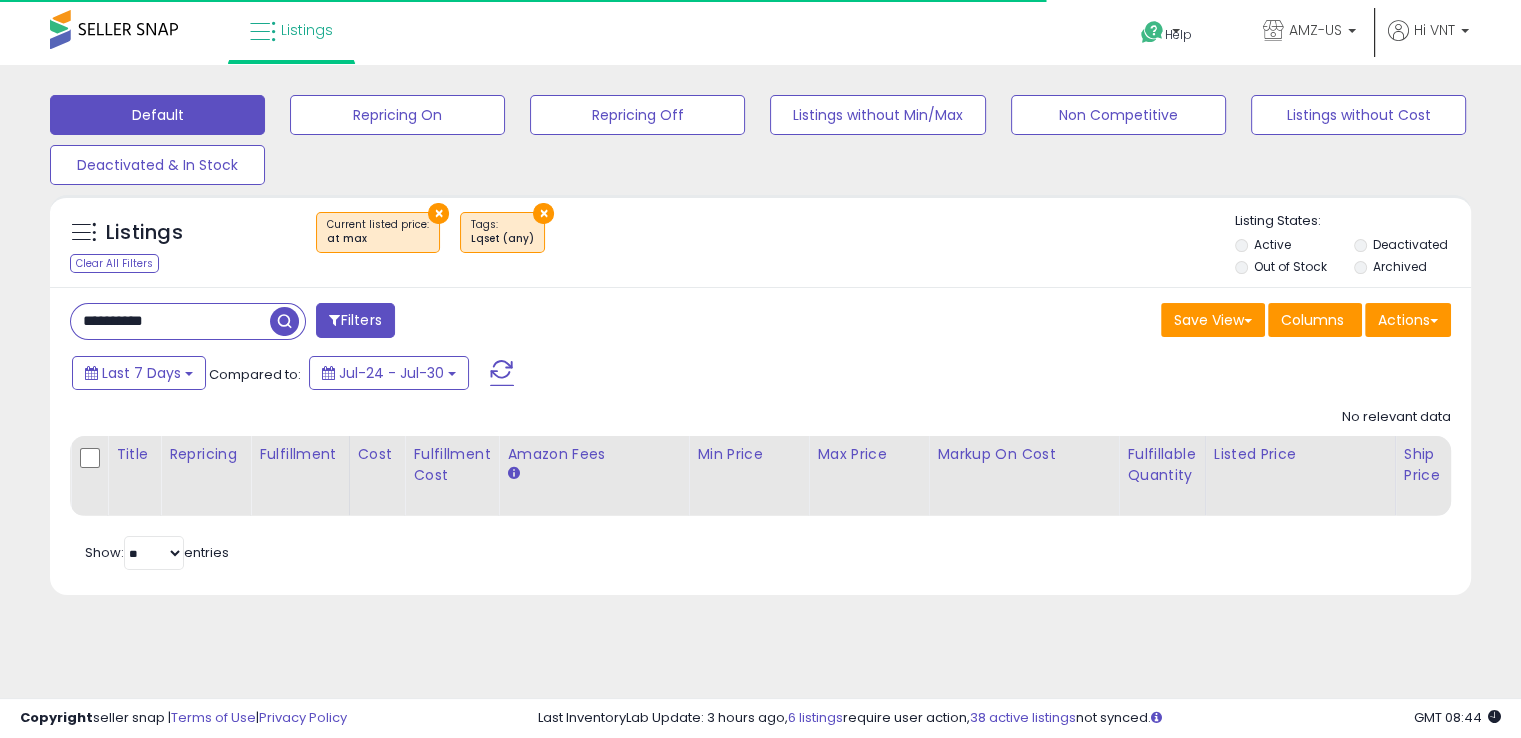 click on "×" at bounding box center (438, 213) 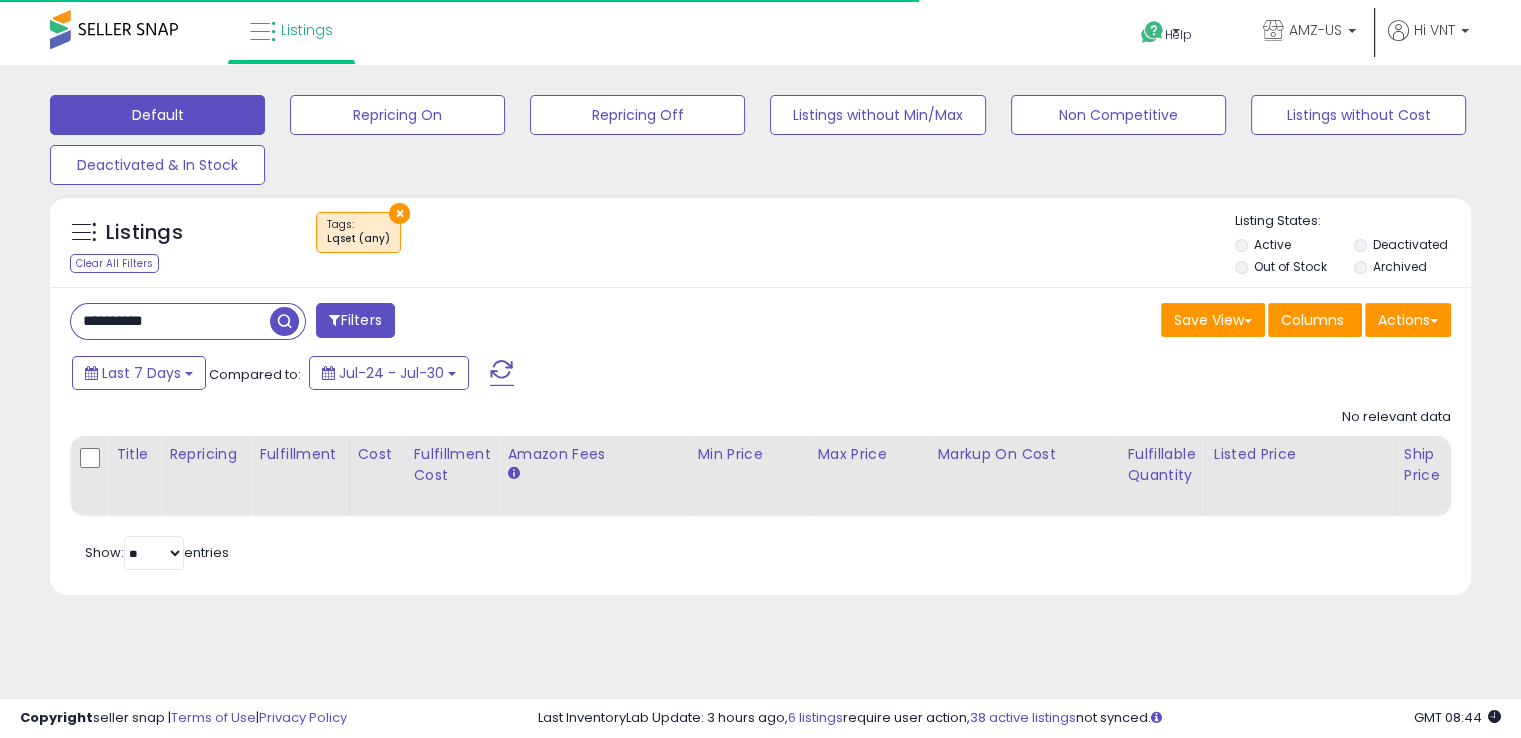 click on "×" at bounding box center [399, 213] 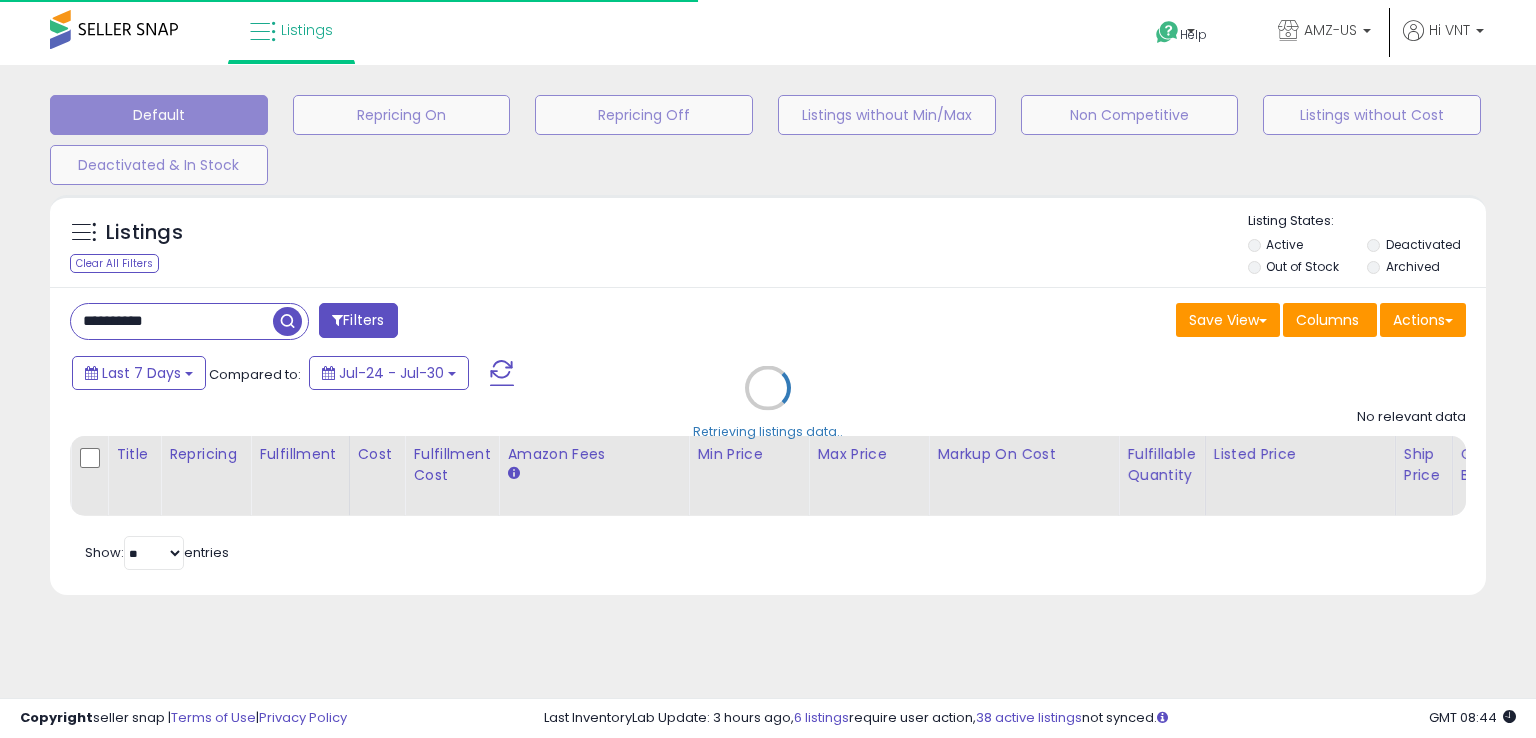 select on "*" 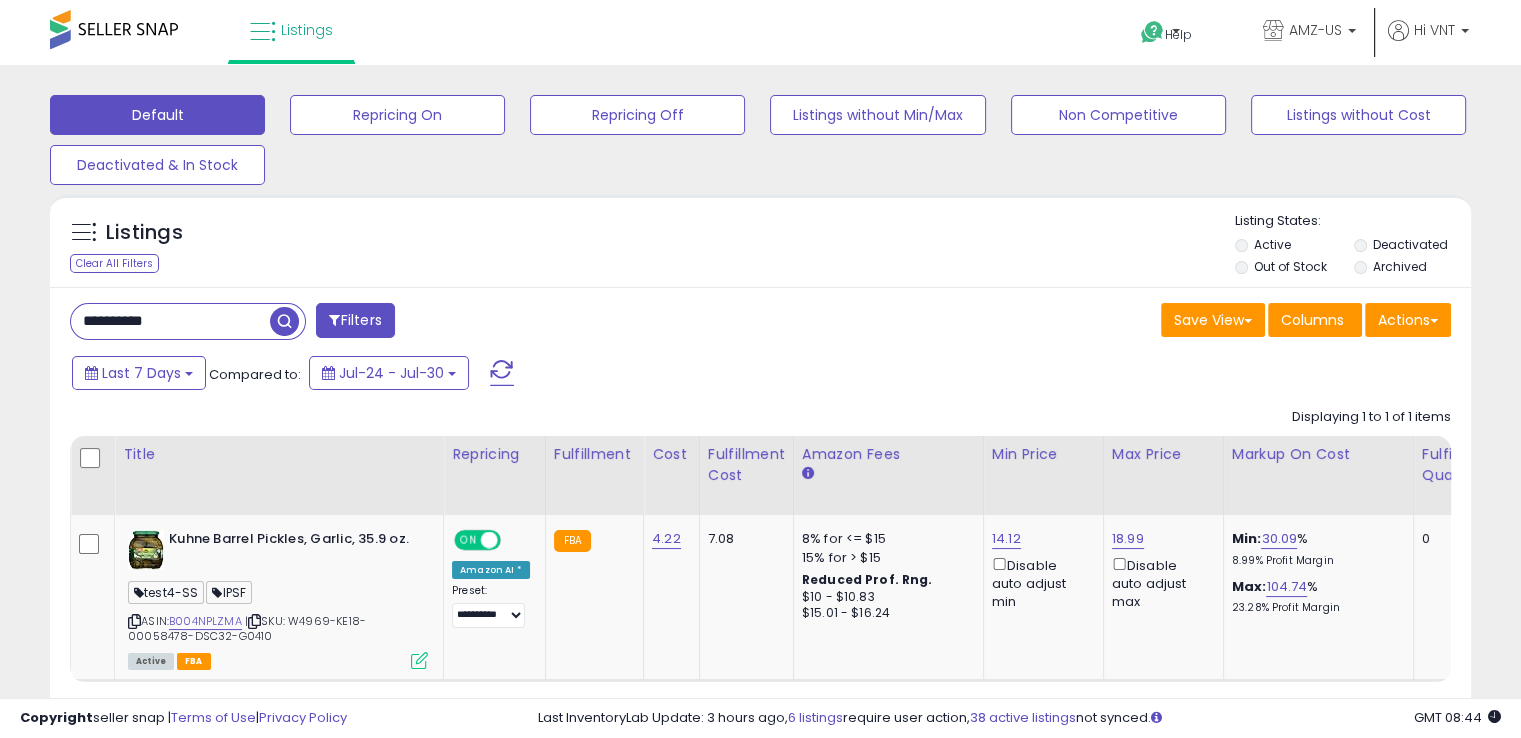 click on "Filters" at bounding box center (355, 320) 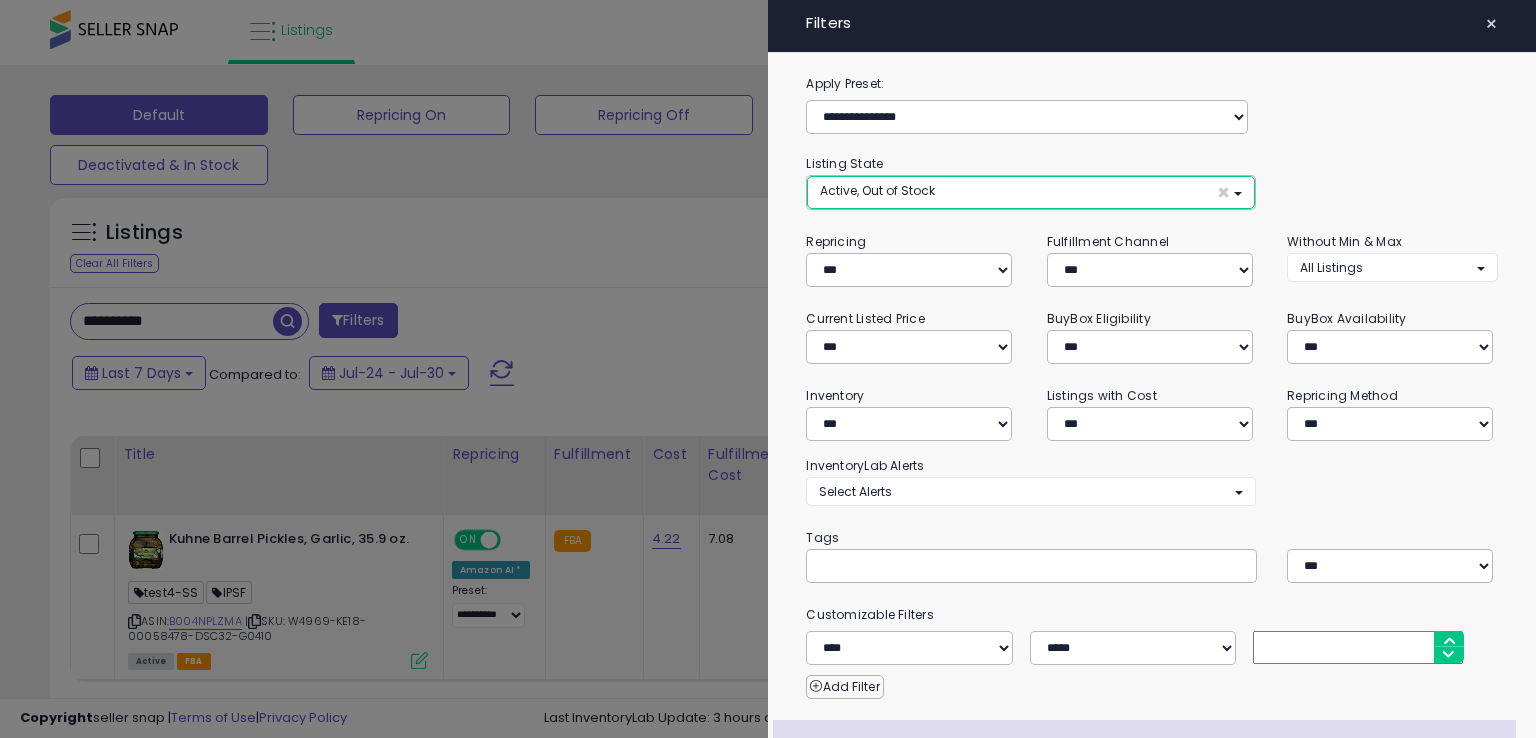 click on "Active, Out of Stock
×" at bounding box center (1030, 192) 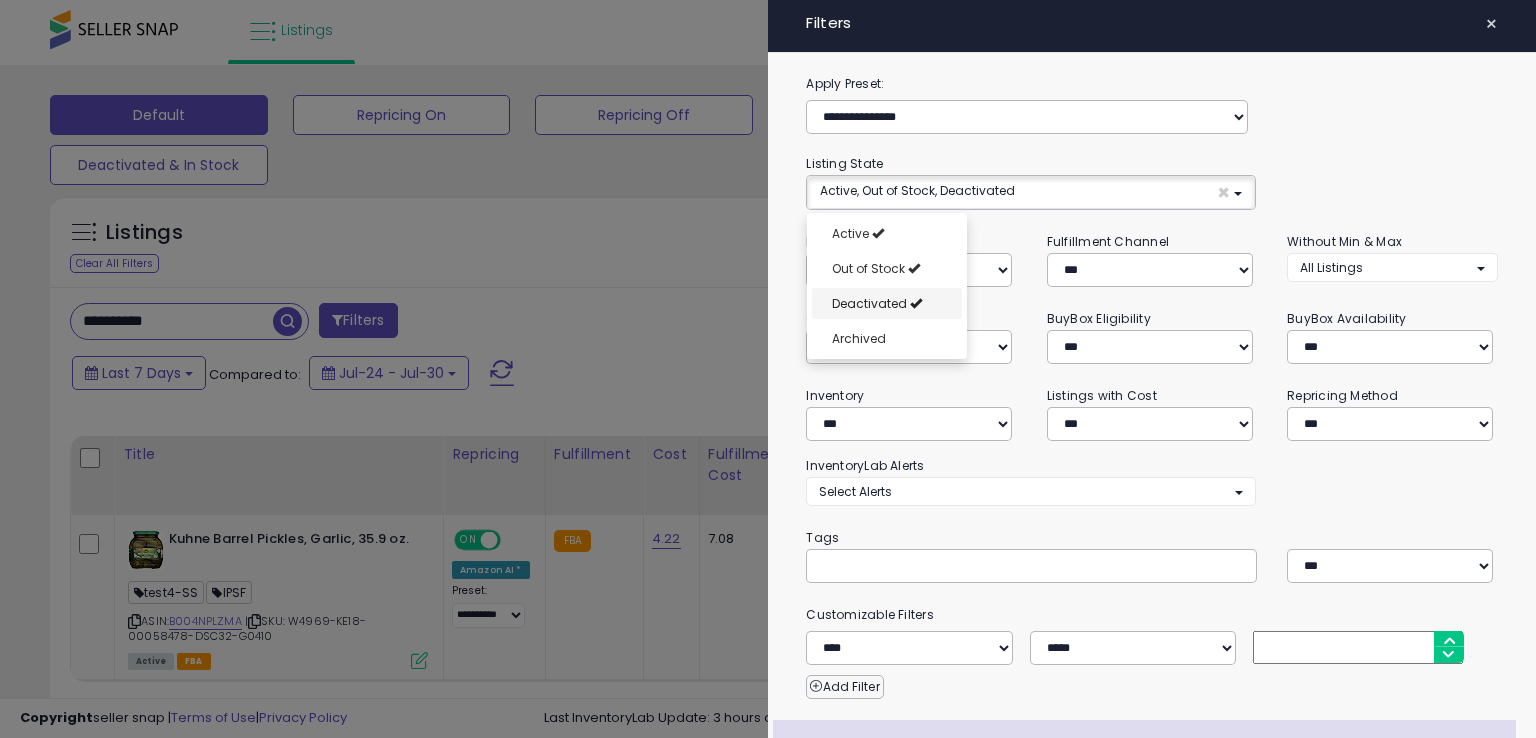 click on "Deactivated" at bounding box center (869, 303) 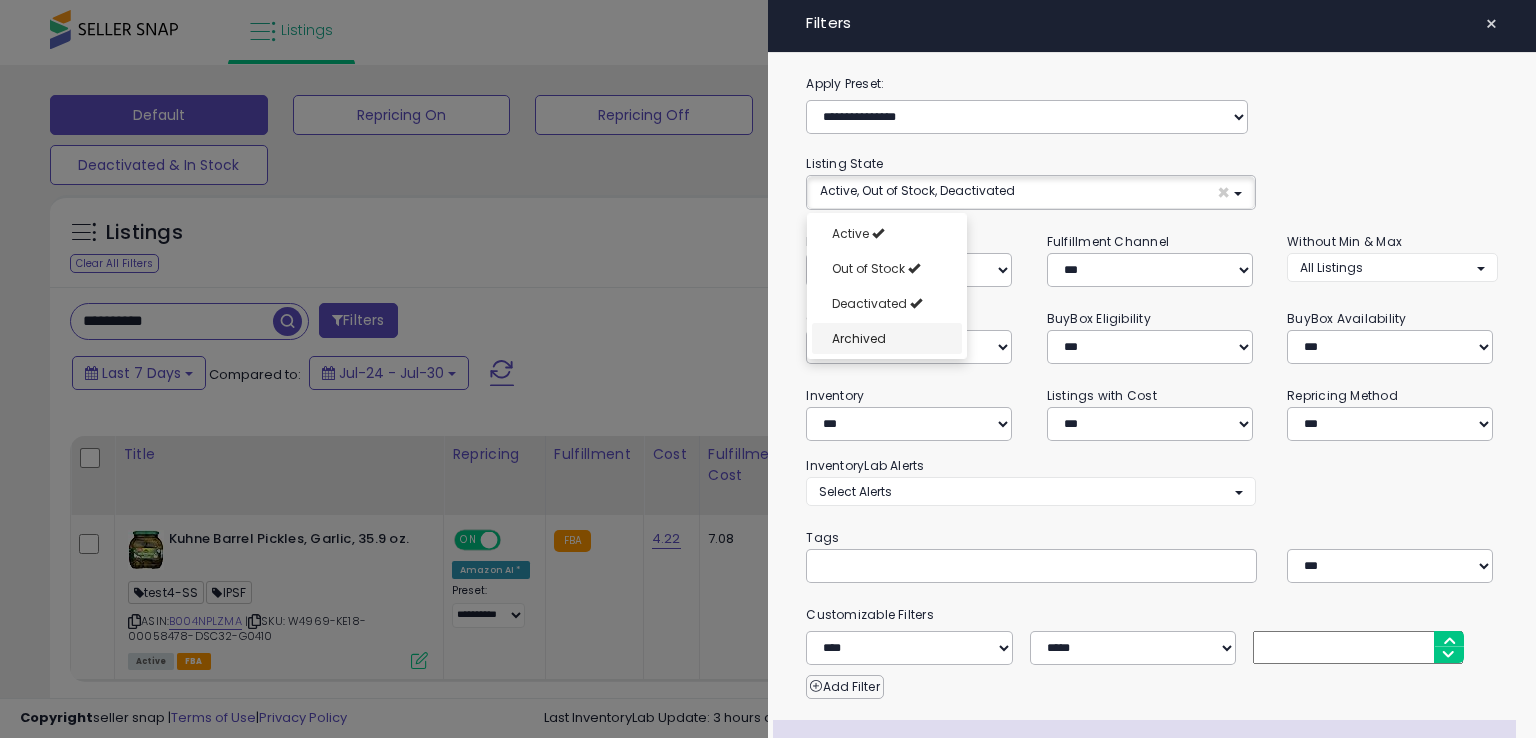 select on "**********" 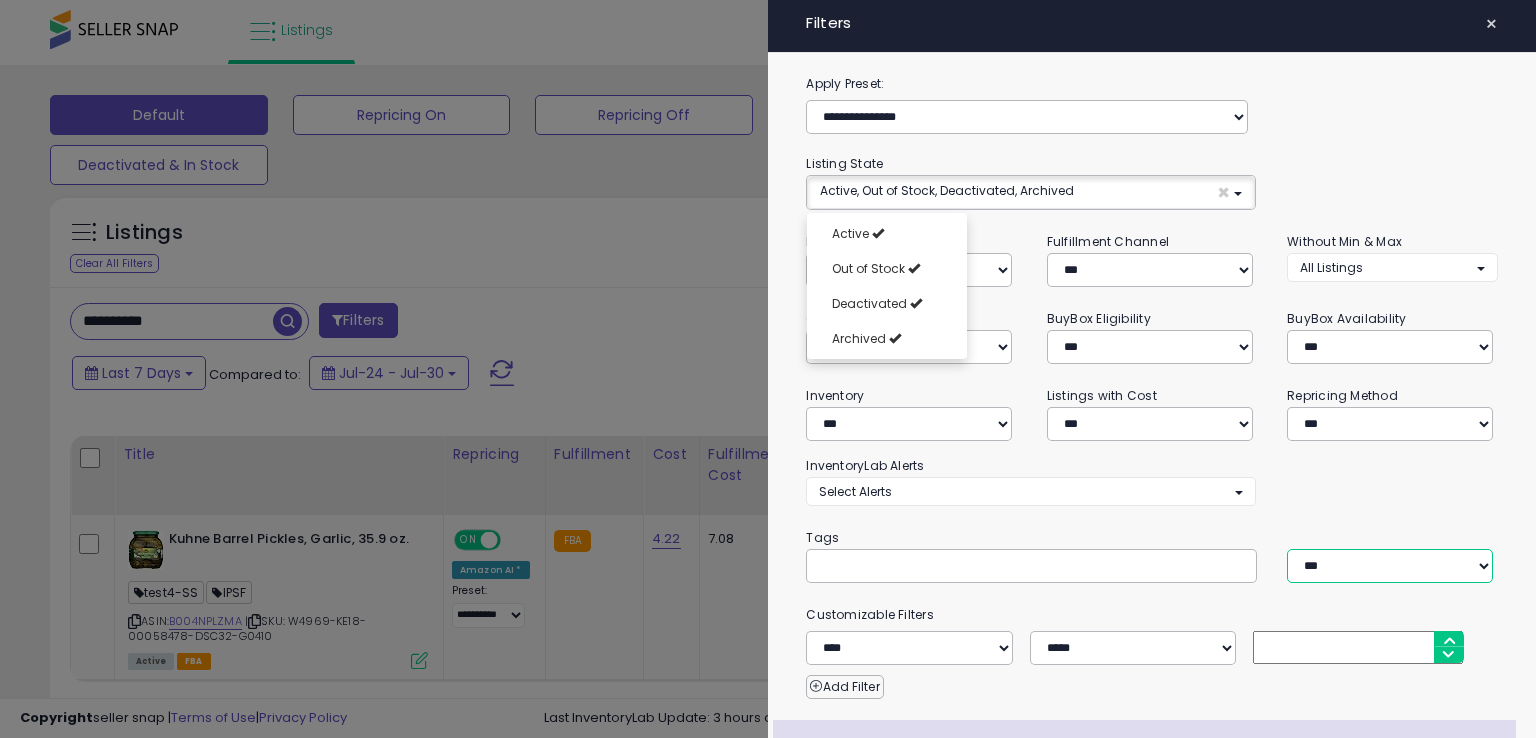 click on "***
***
****" at bounding box center (1390, 566) 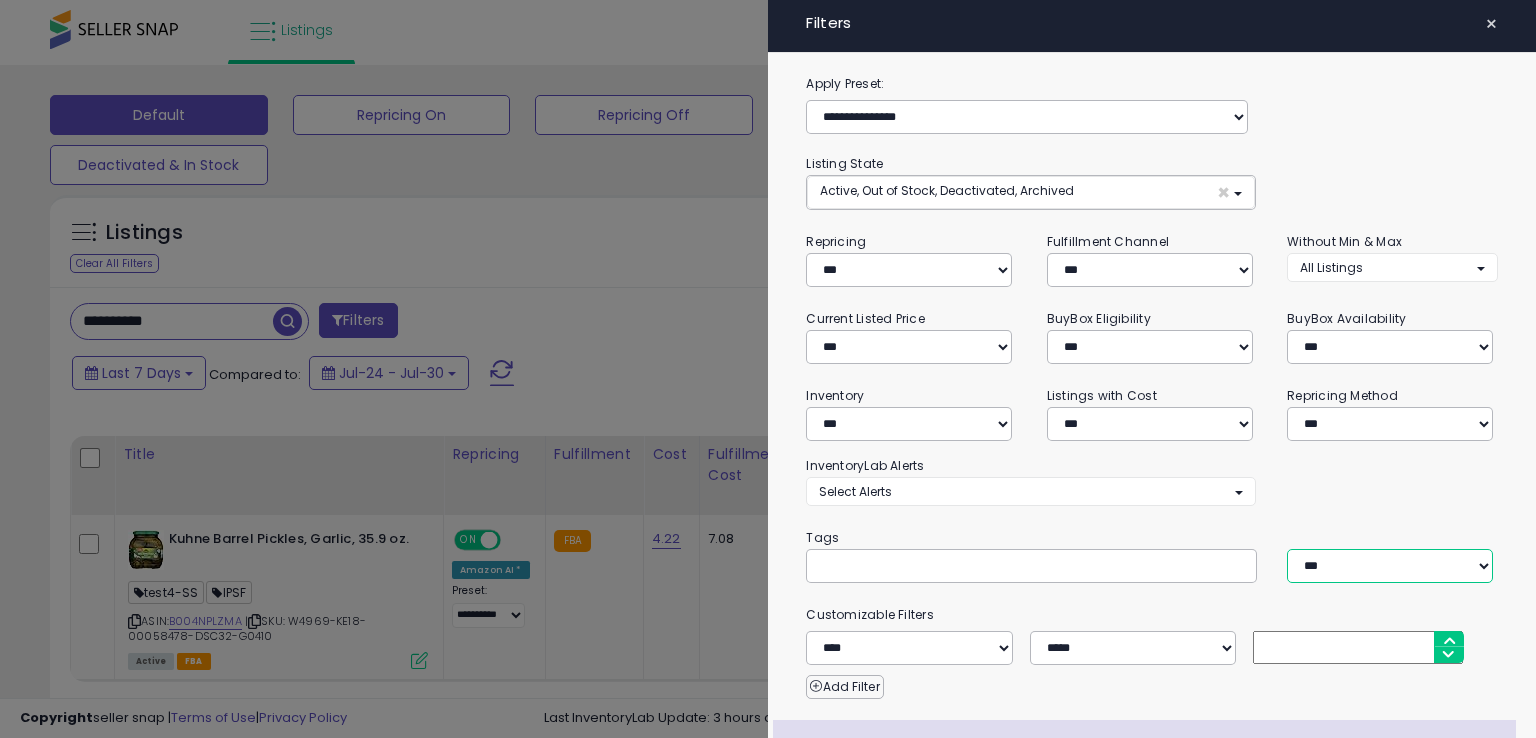 select on "***" 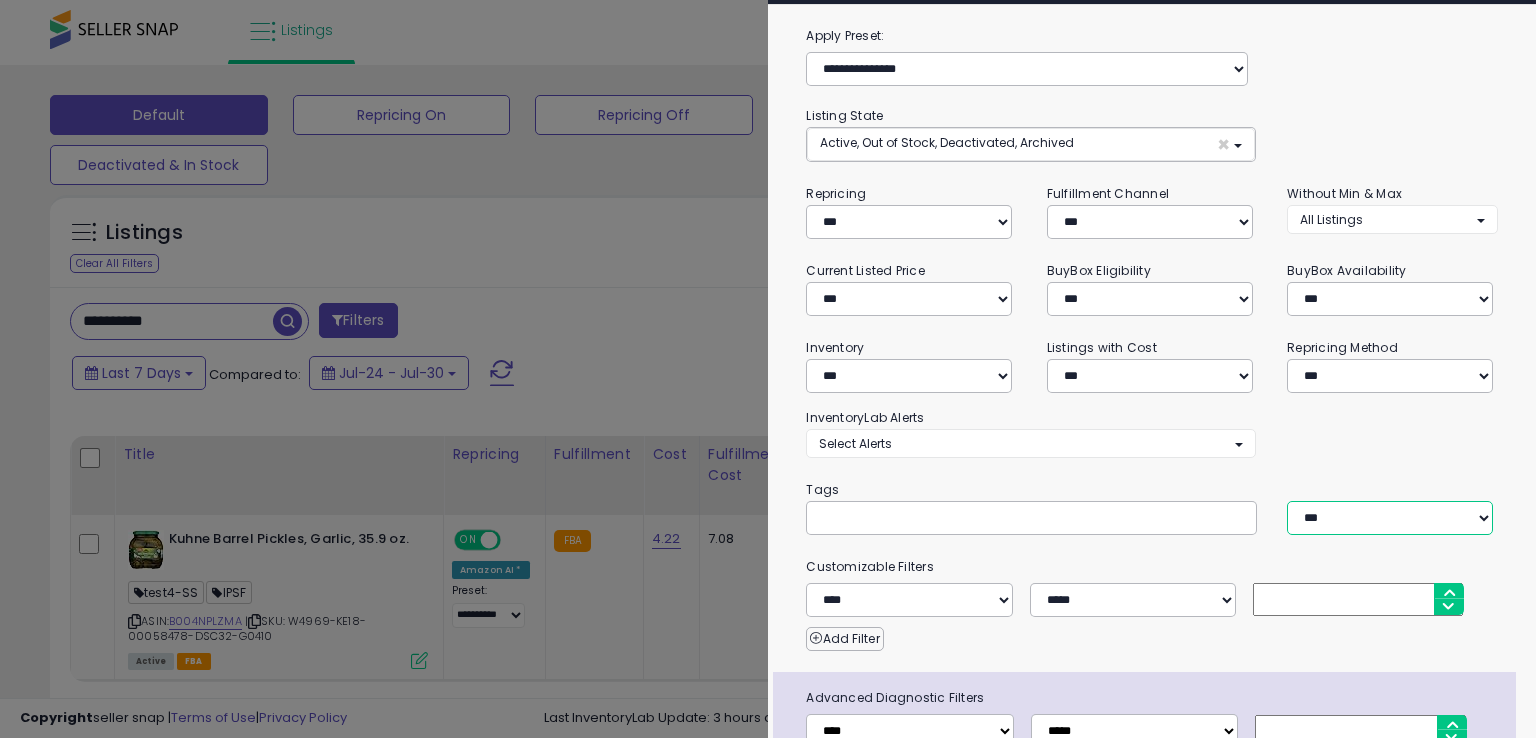 scroll, scrollTop: 176, scrollLeft: 0, axis: vertical 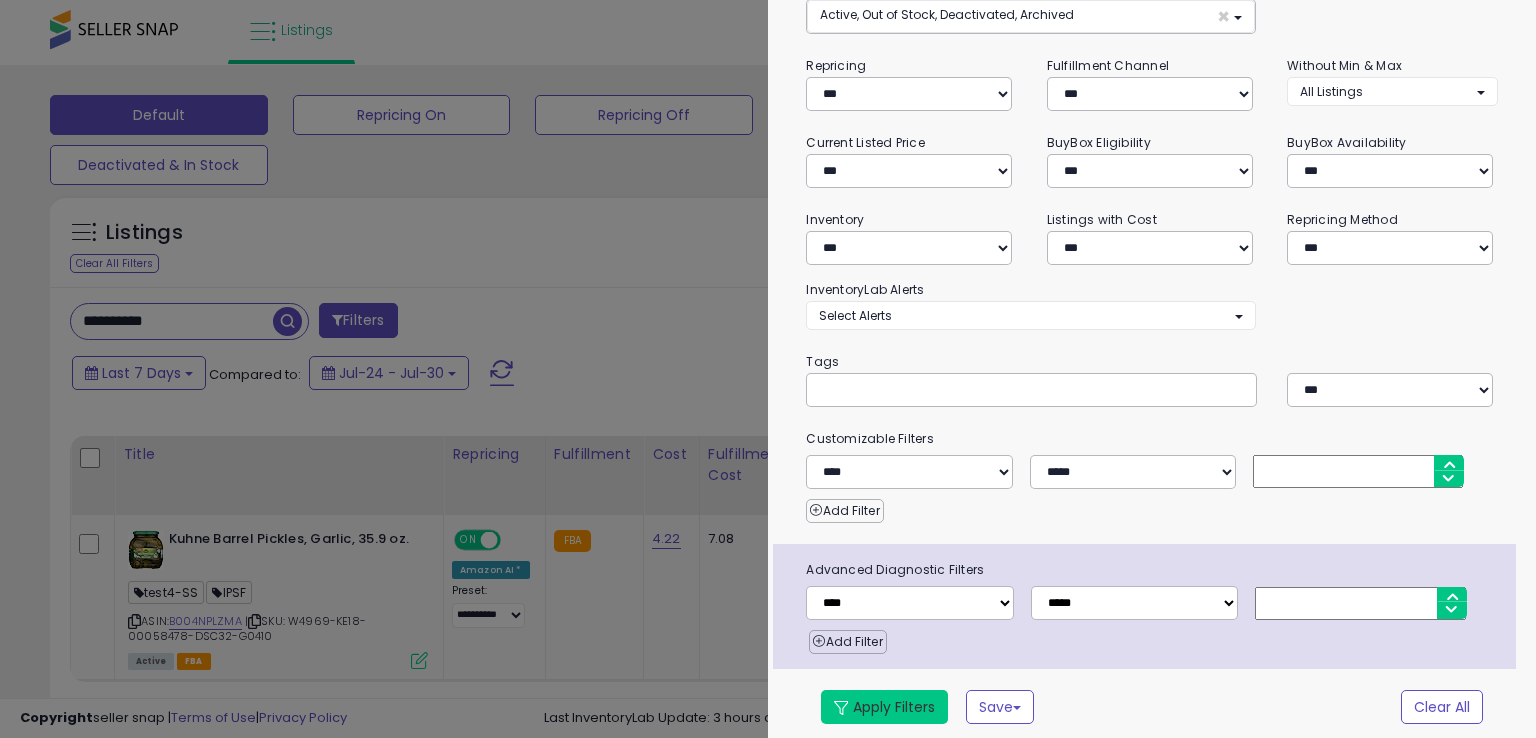 click on "Apply Filters" at bounding box center (884, 707) 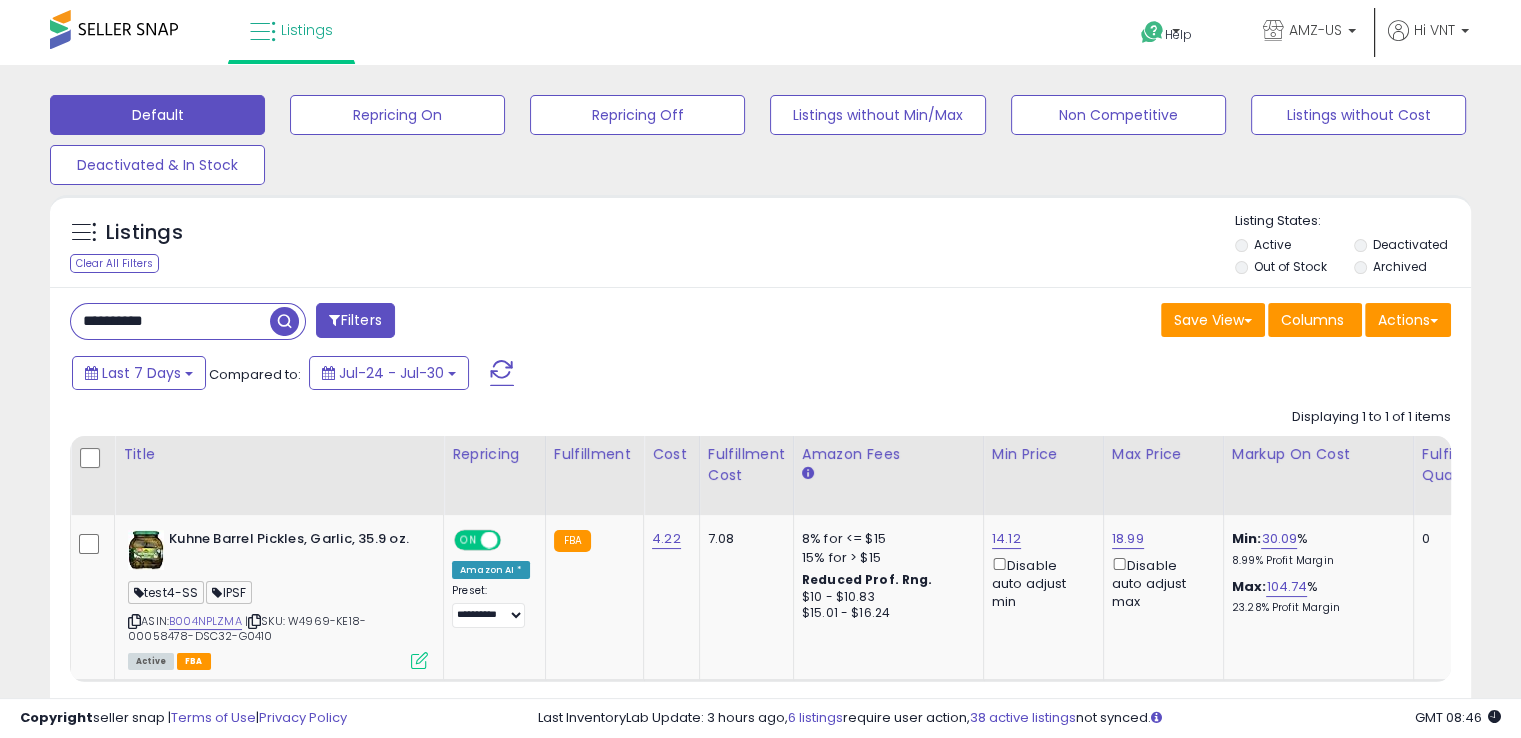 click on "**********" at bounding box center [170, 321] 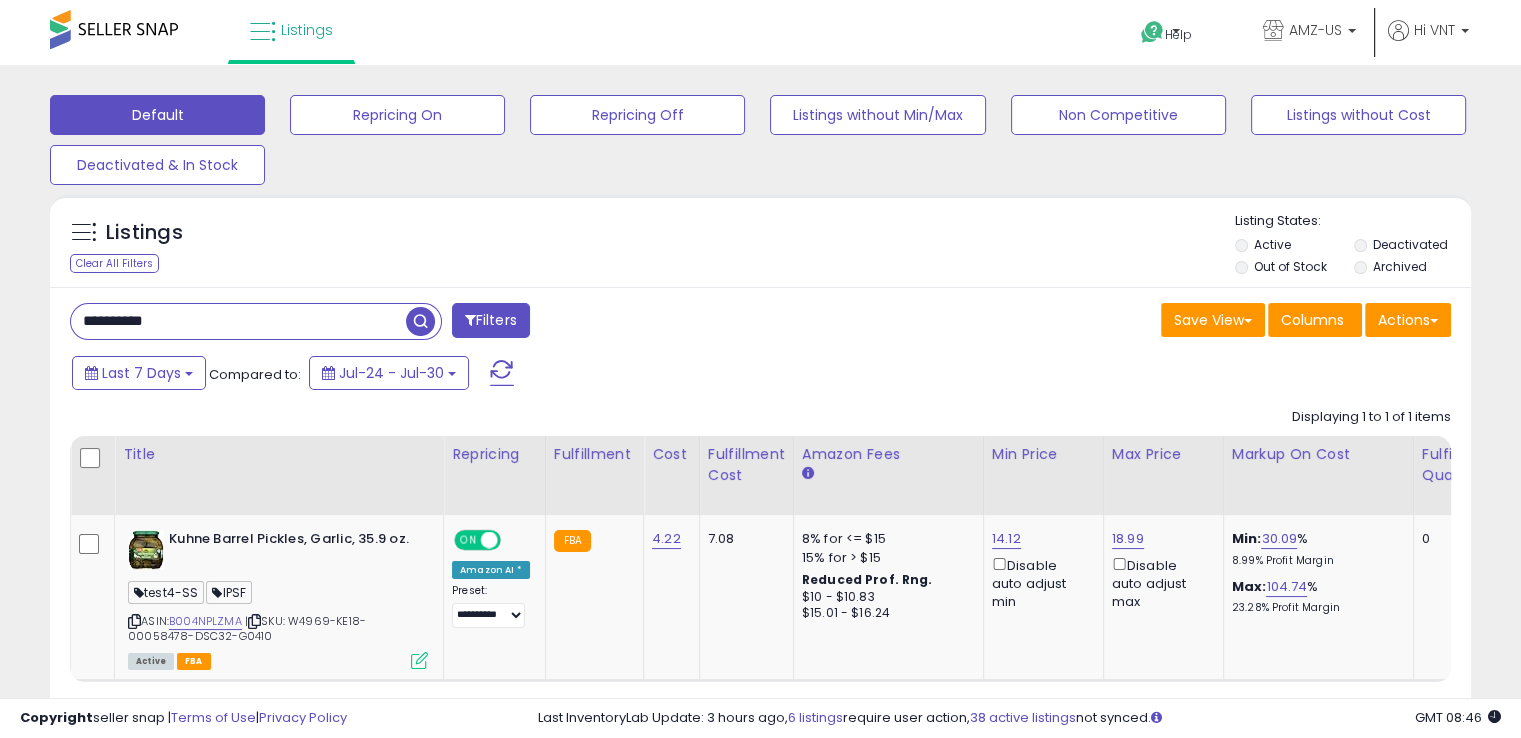 paste 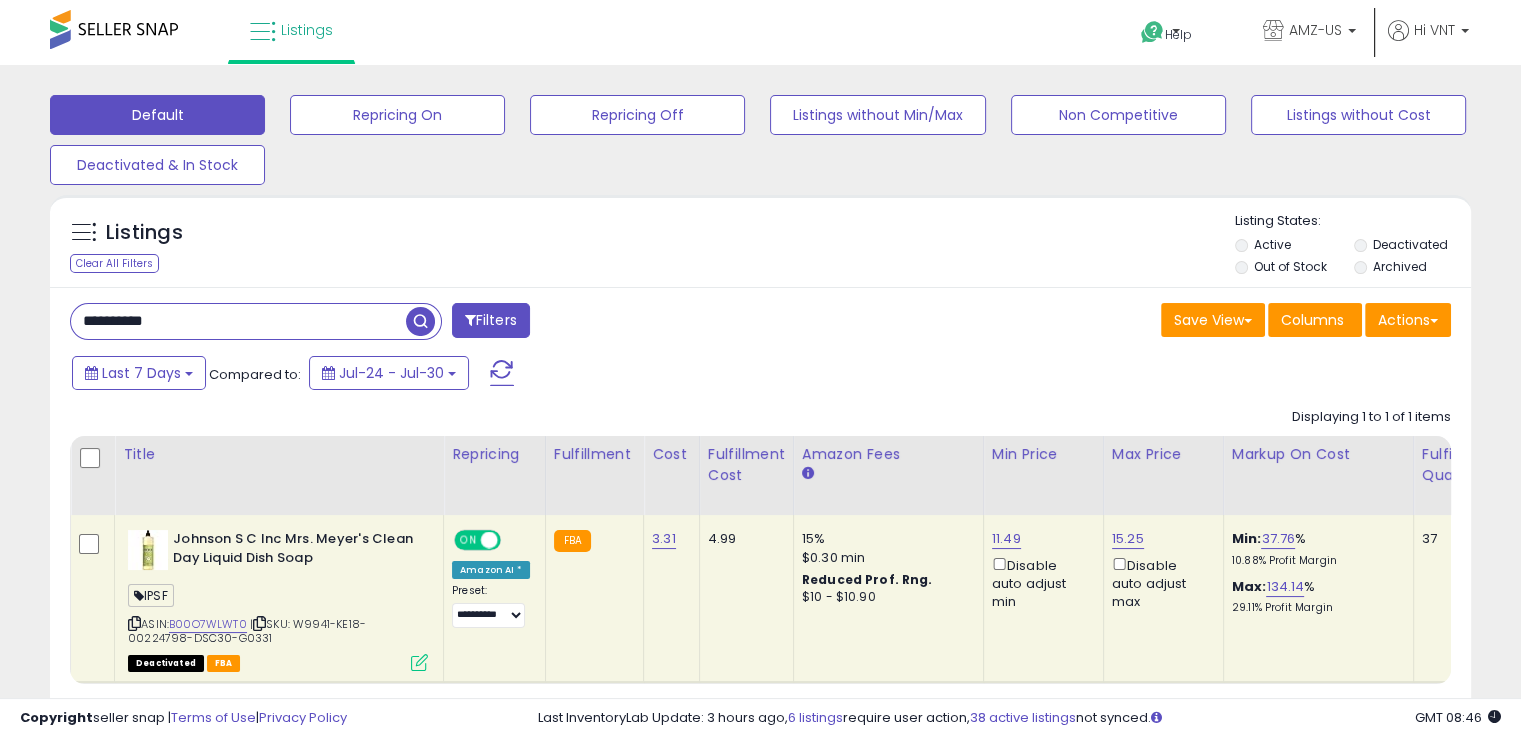 click at bounding box center [419, 662] 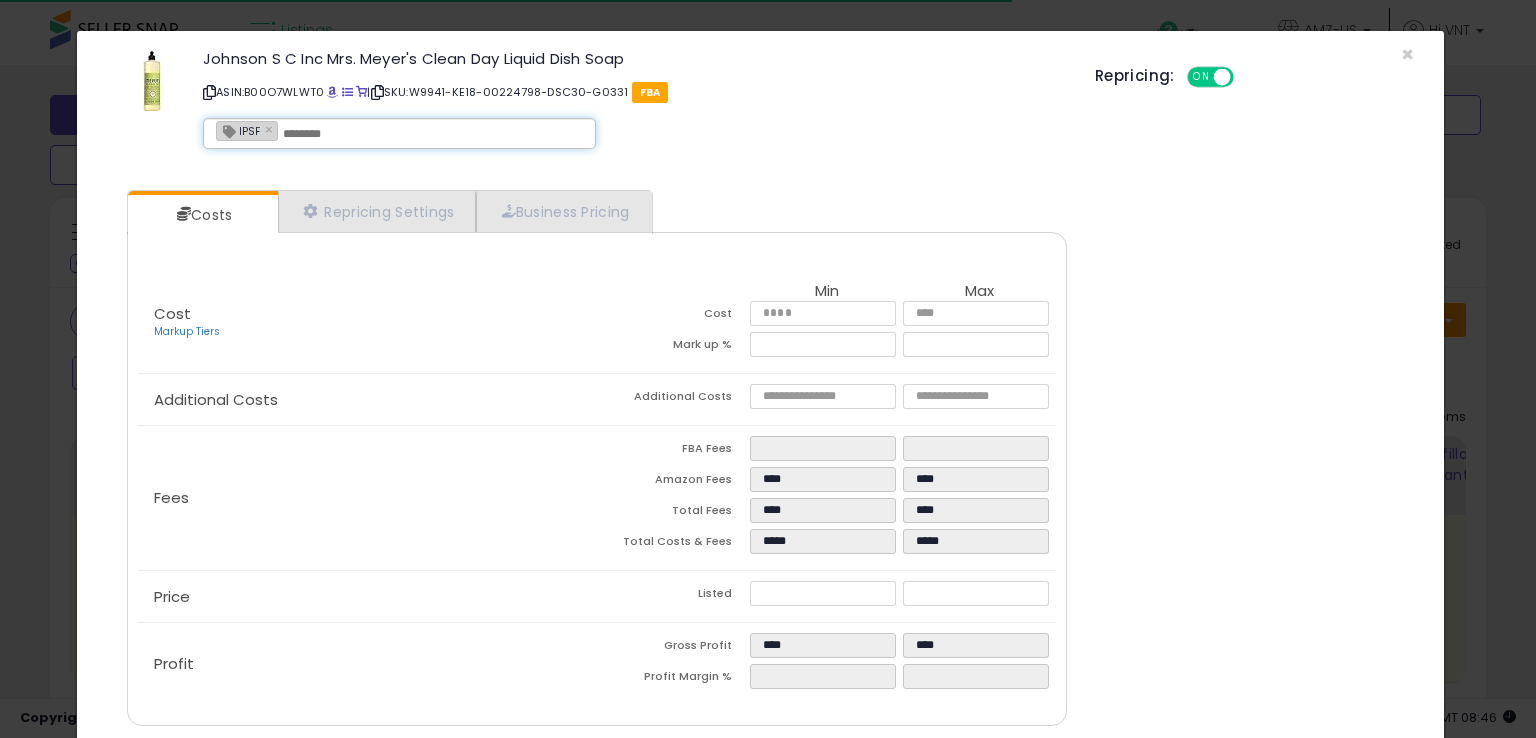 click at bounding box center [433, 134] 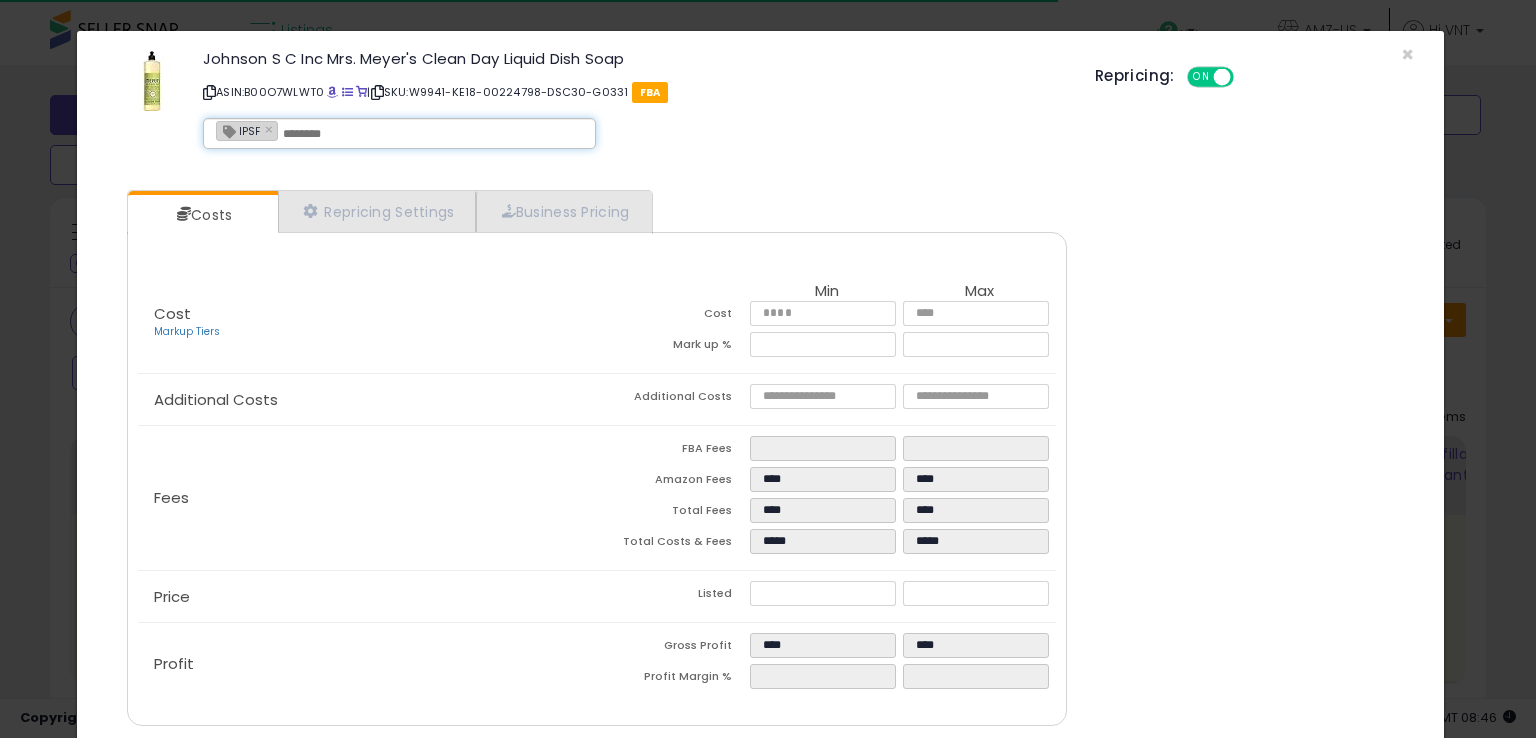 paste on "**********" 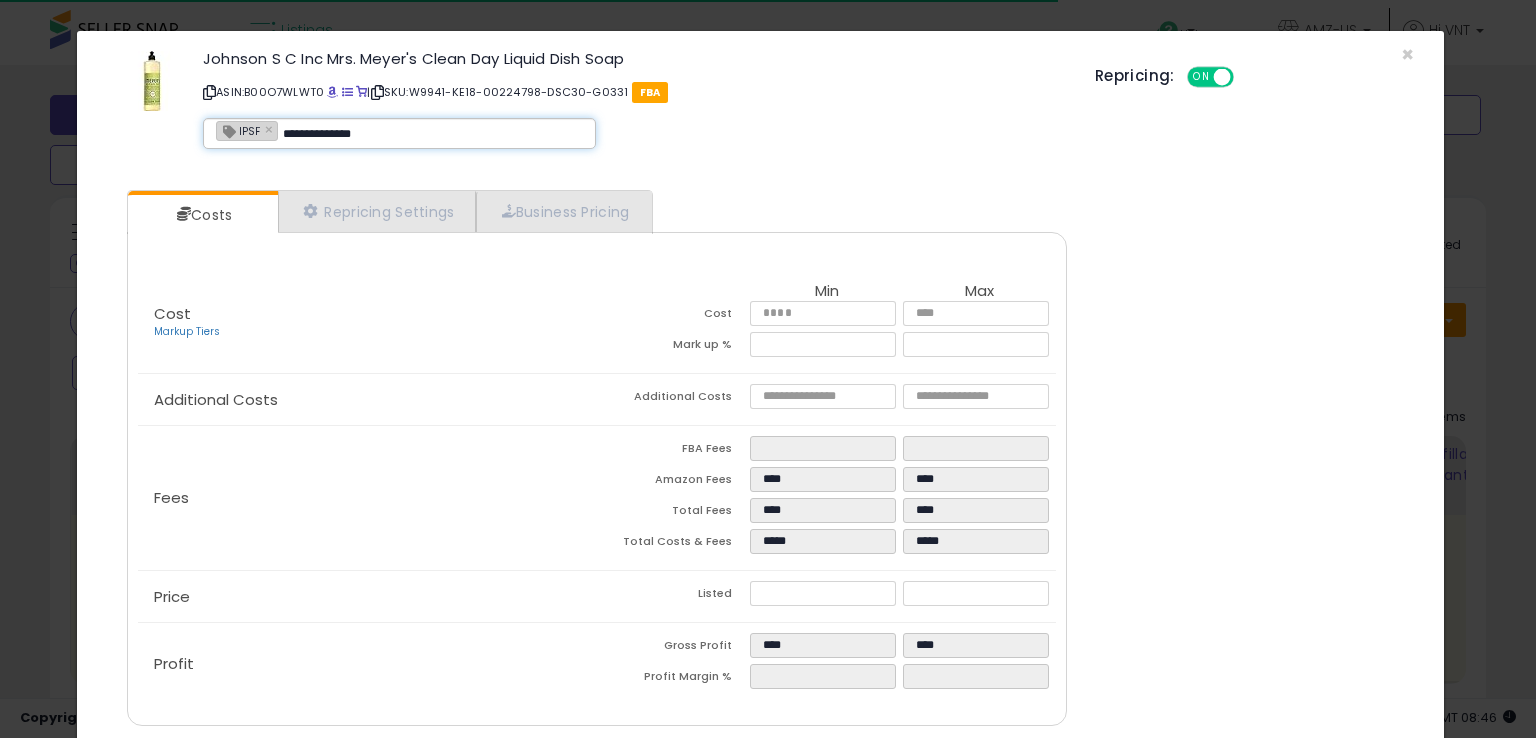 type on "**********" 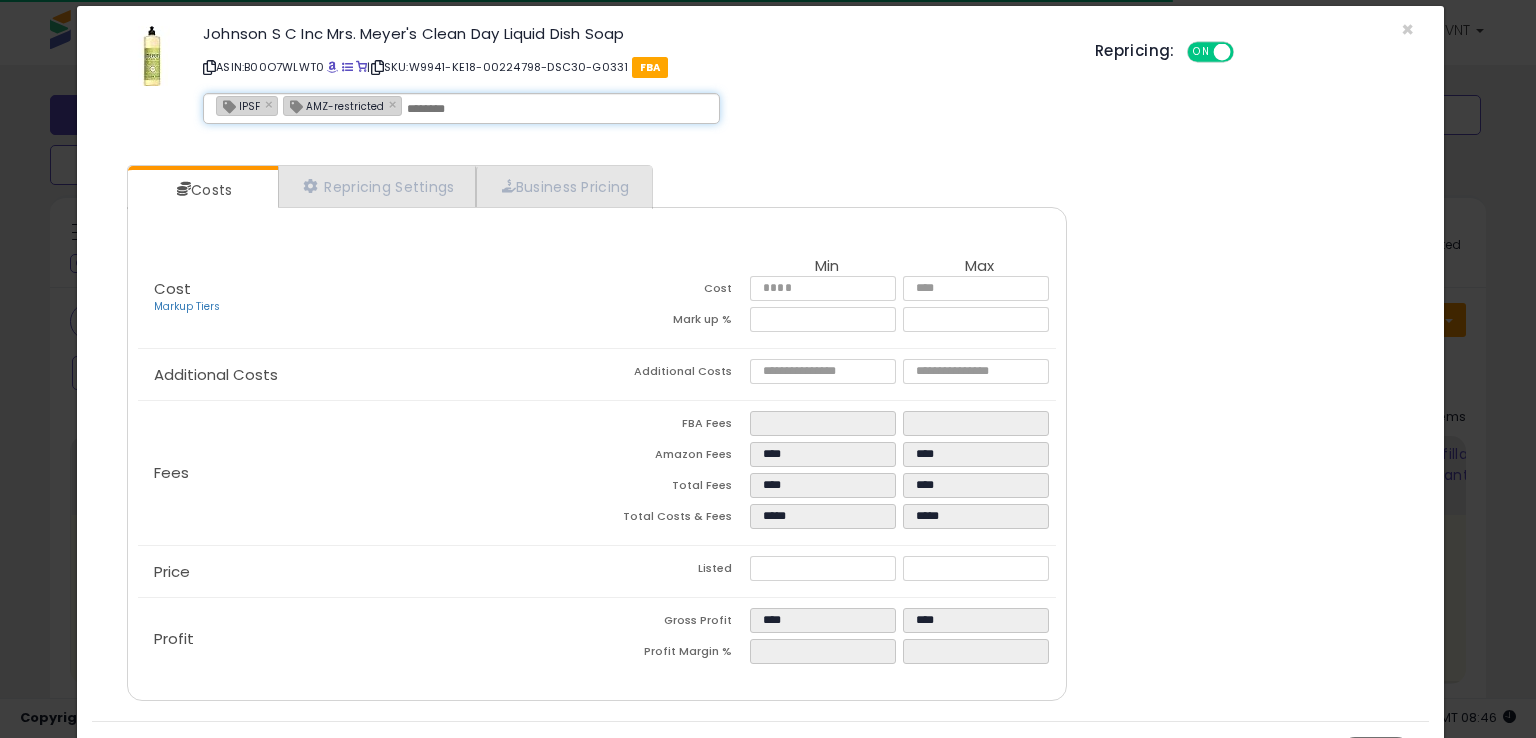scroll, scrollTop: 71, scrollLeft: 0, axis: vertical 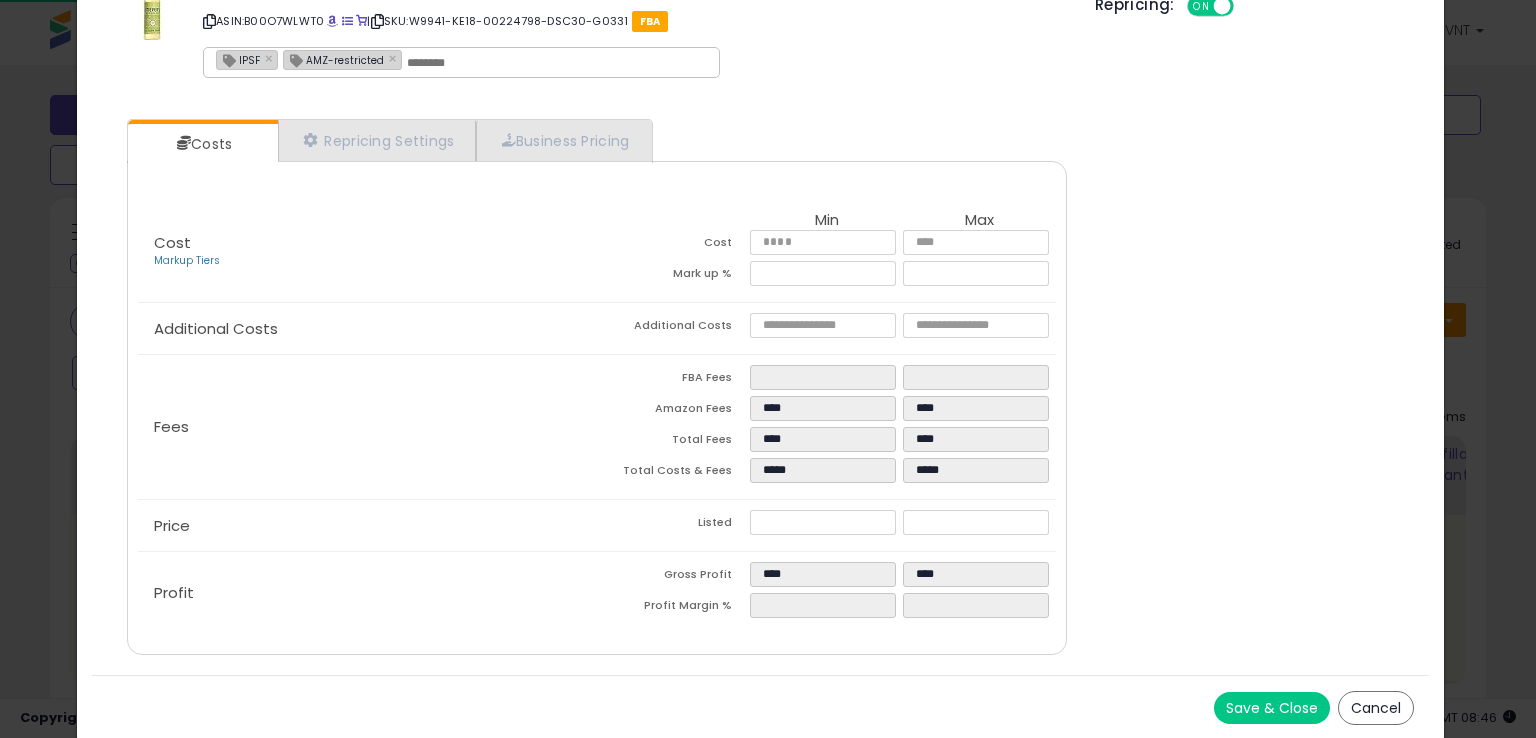 click on "Save & Close" at bounding box center [1272, 708] 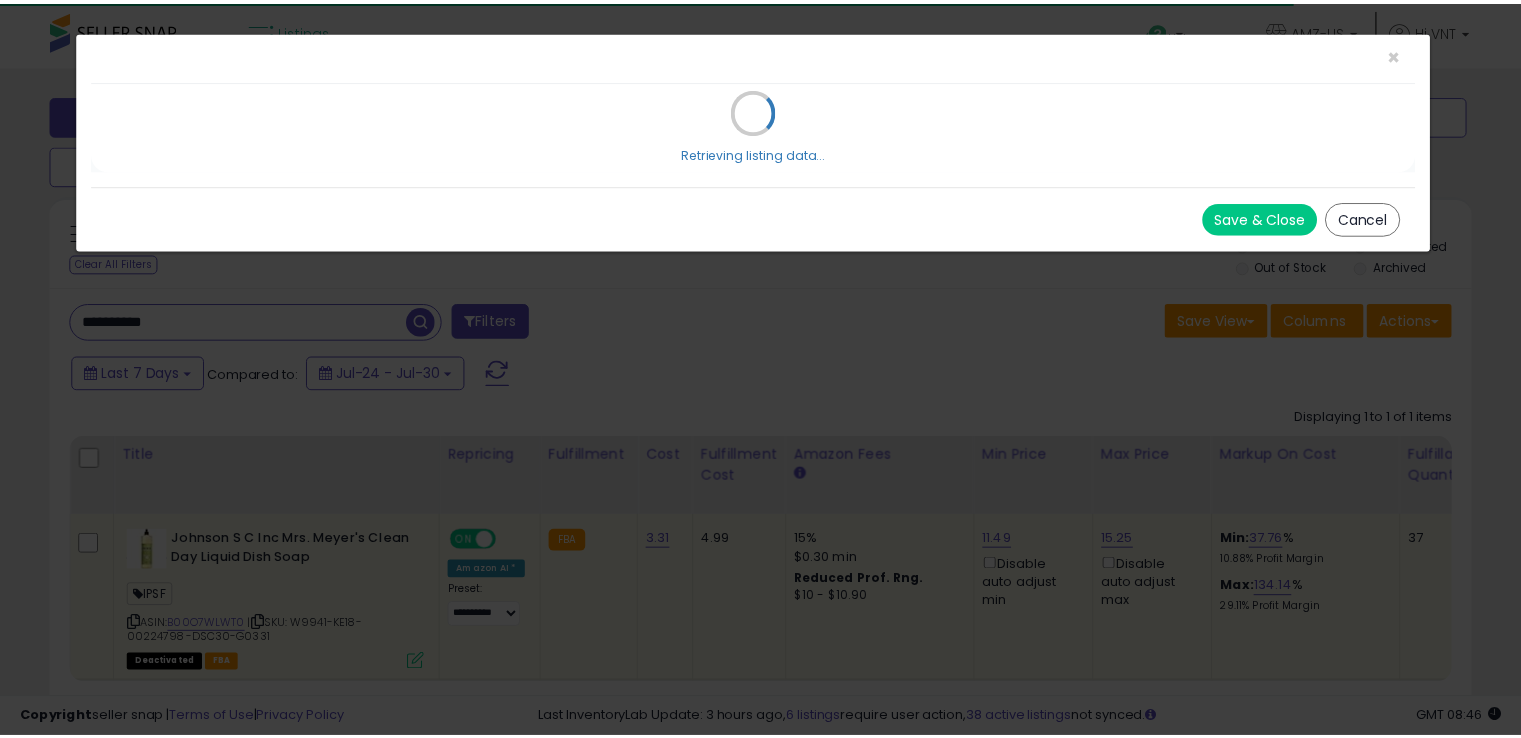 scroll, scrollTop: 0, scrollLeft: 0, axis: both 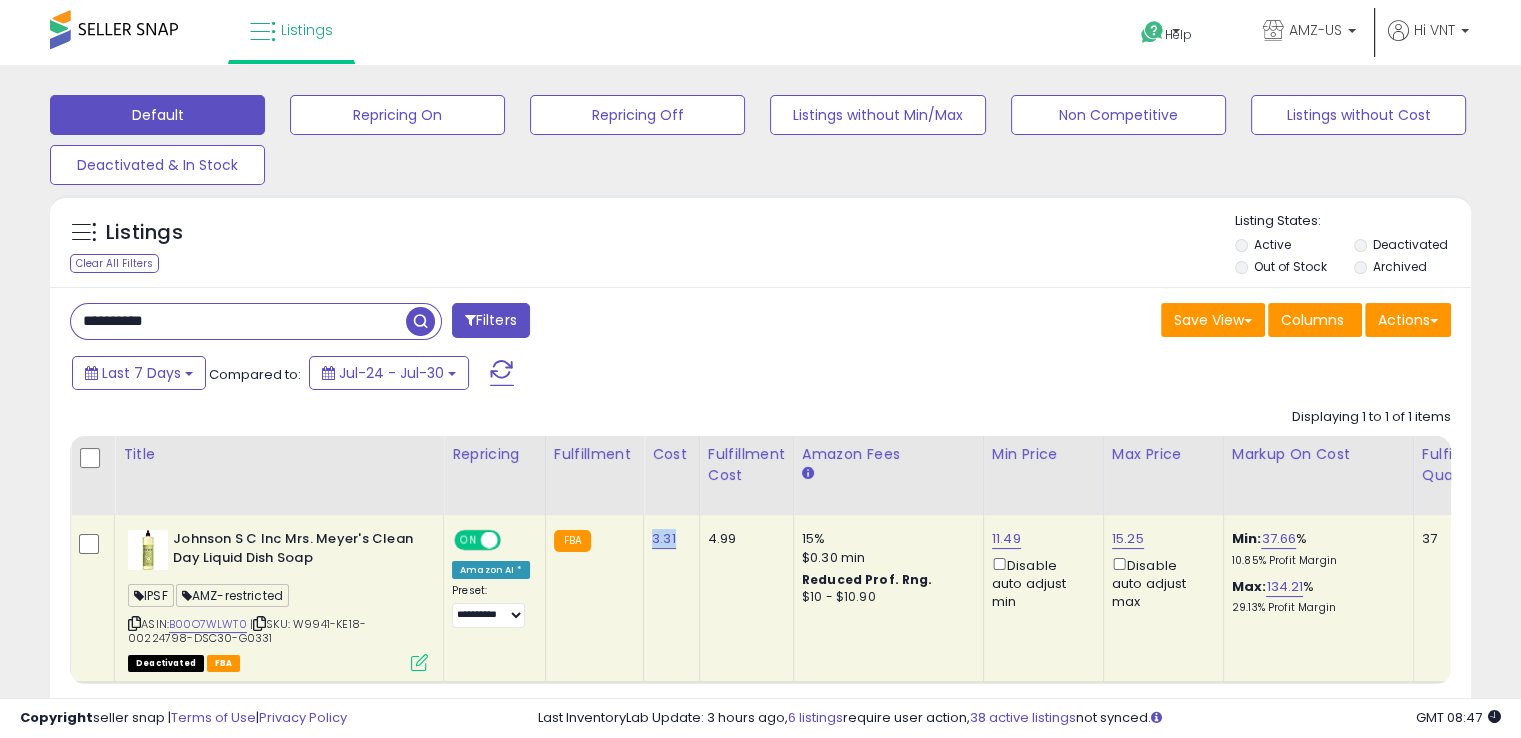 drag, startPoint x: 668, startPoint y: 538, endPoint x: 646, endPoint y: 538, distance: 22 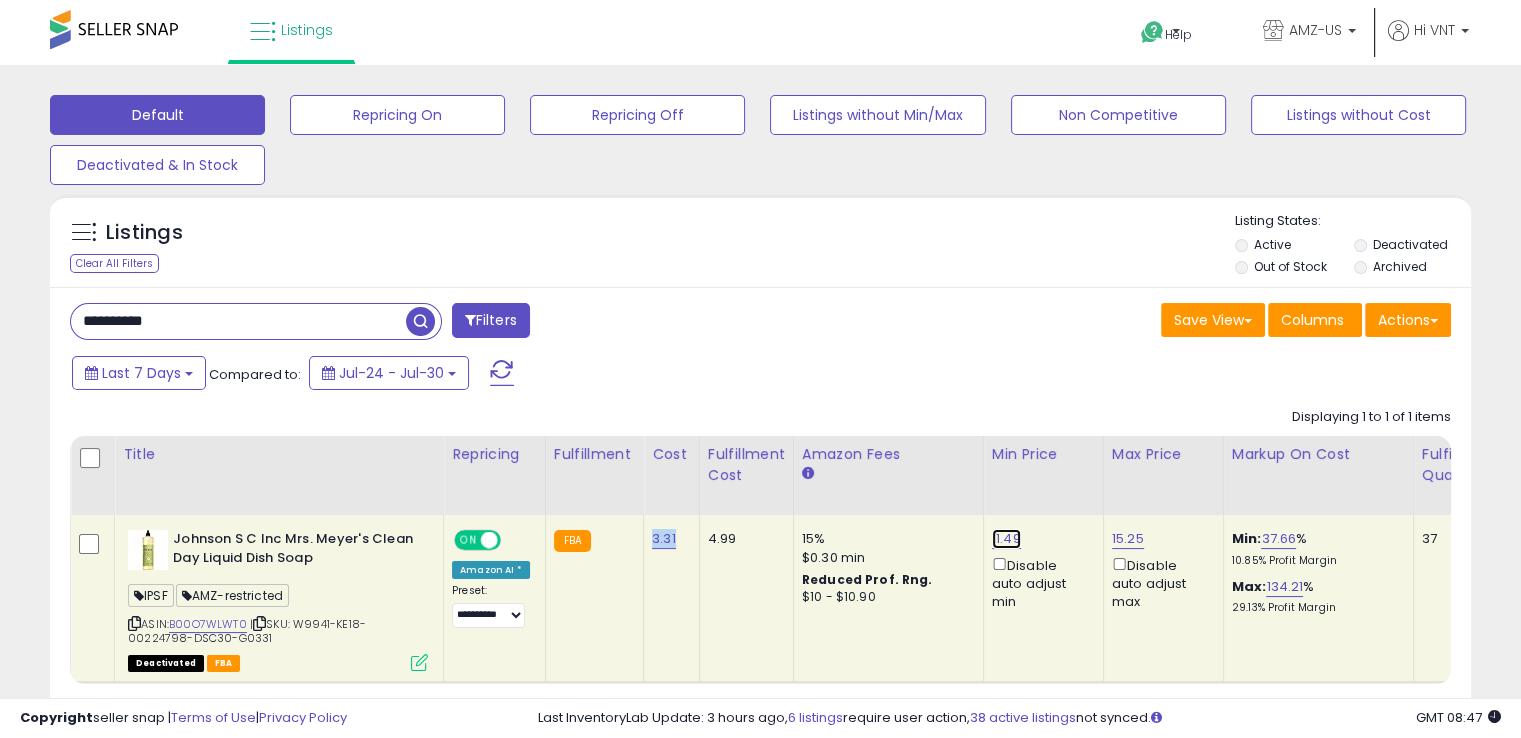 click on "11.49" at bounding box center (1006, 539) 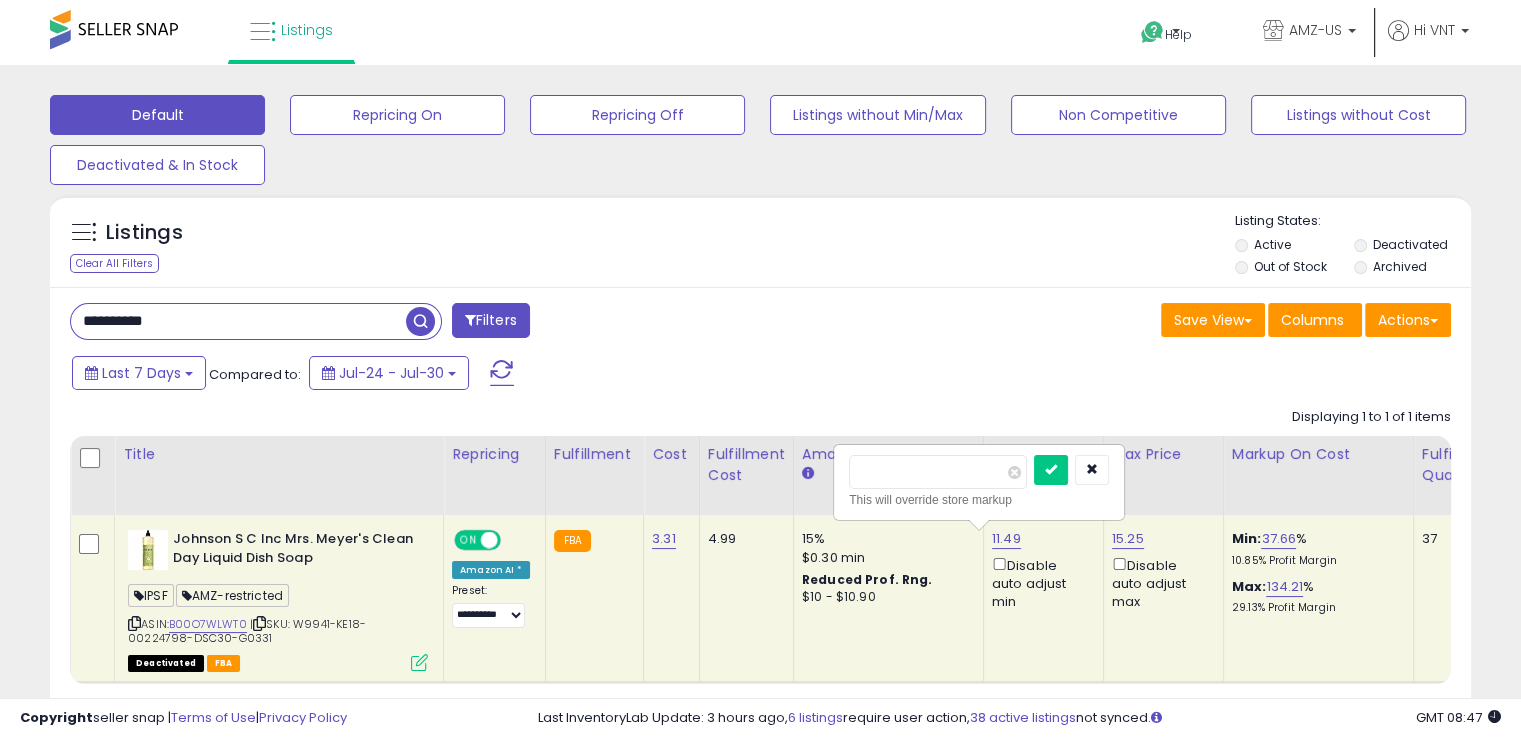 type on "*****" 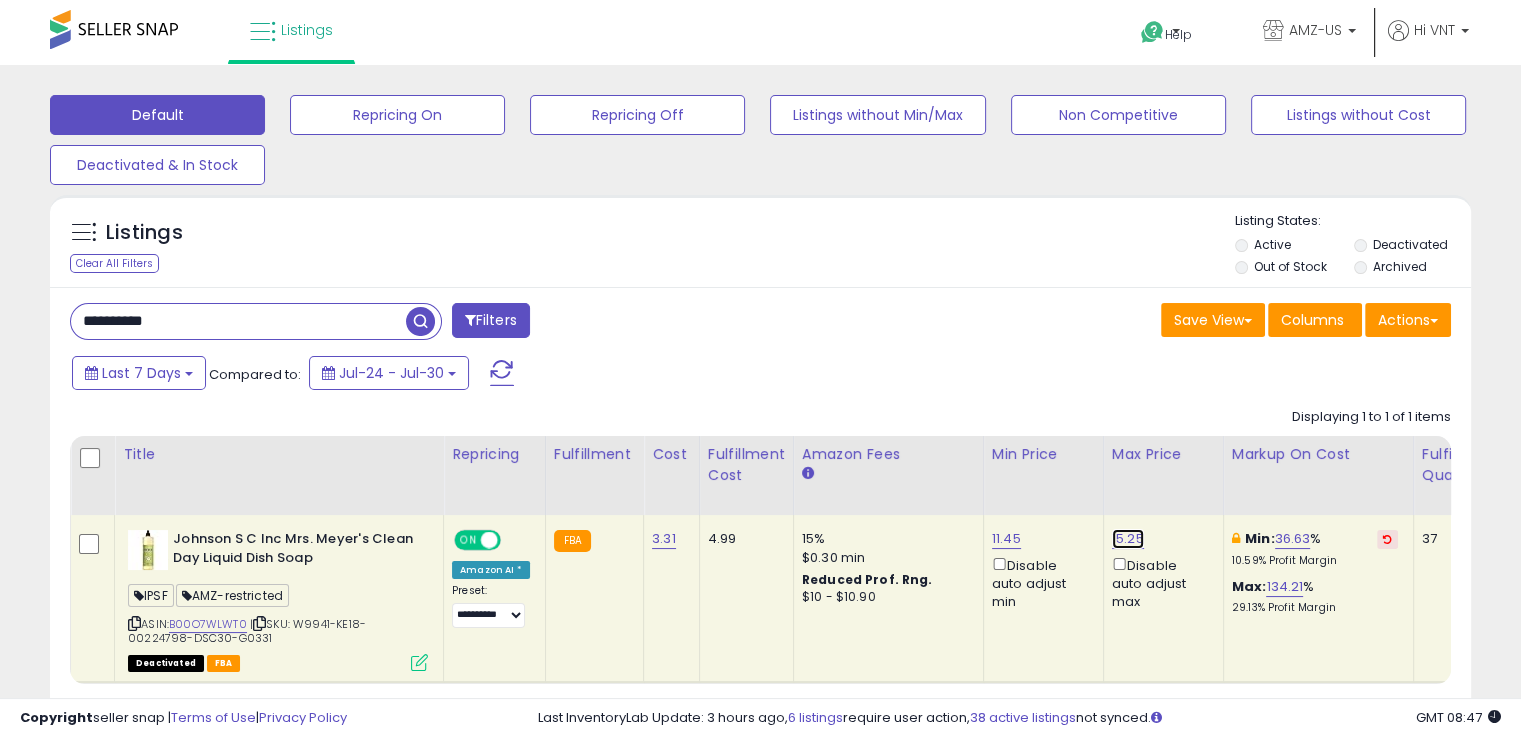 click on "15.25" at bounding box center (1128, 539) 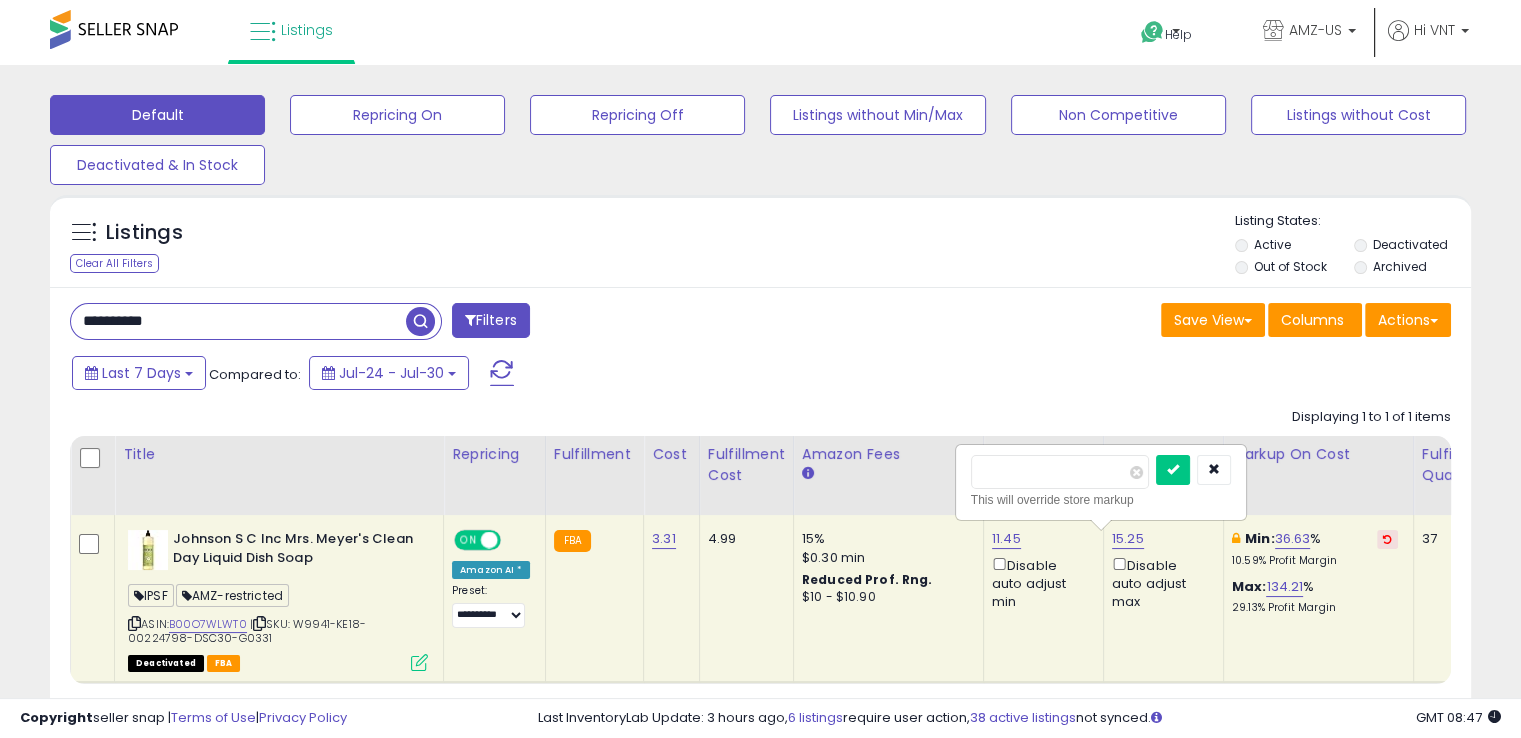 drag, startPoint x: 1044, startPoint y: 481, endPoint x: 912, endPoint y: 478, distance: 132.03409 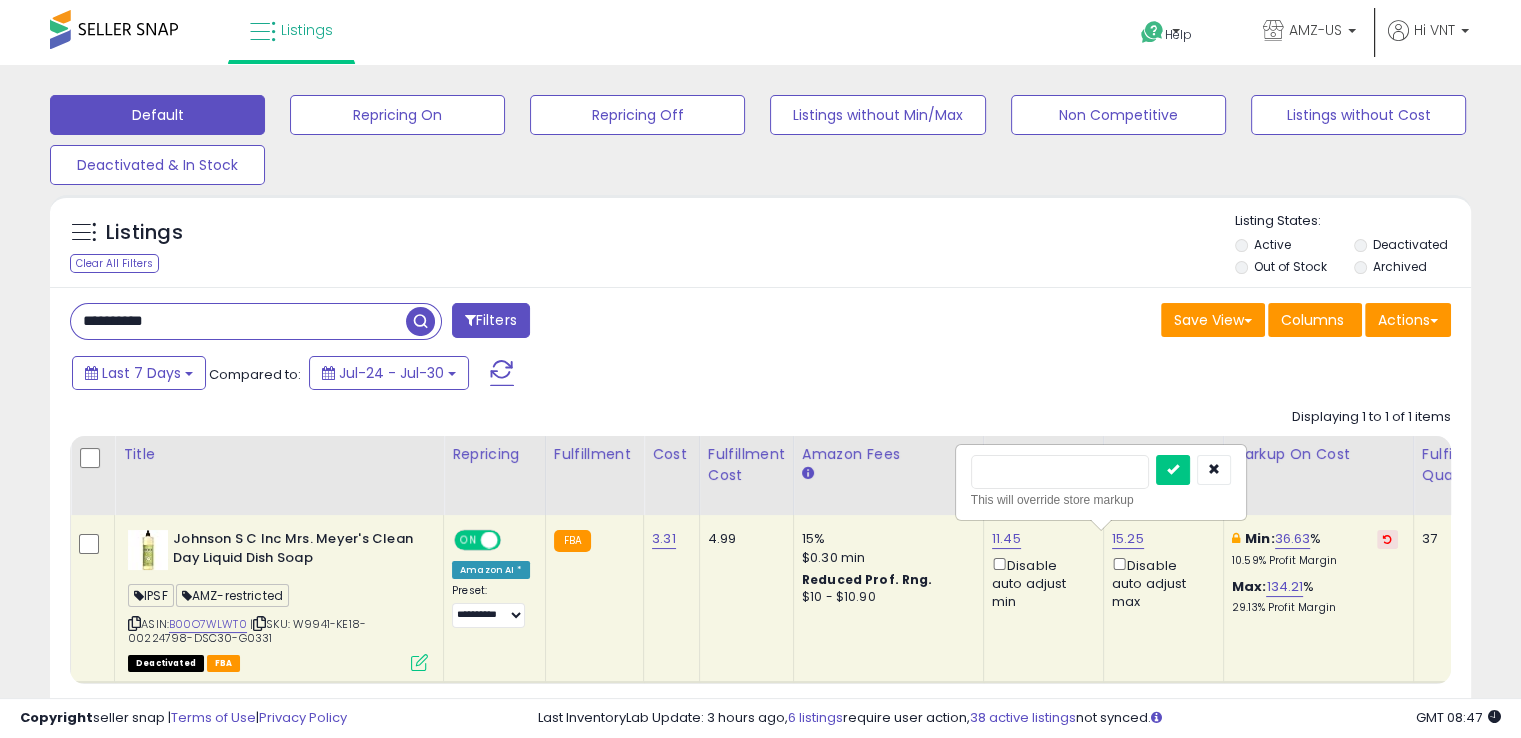 type on "*****" 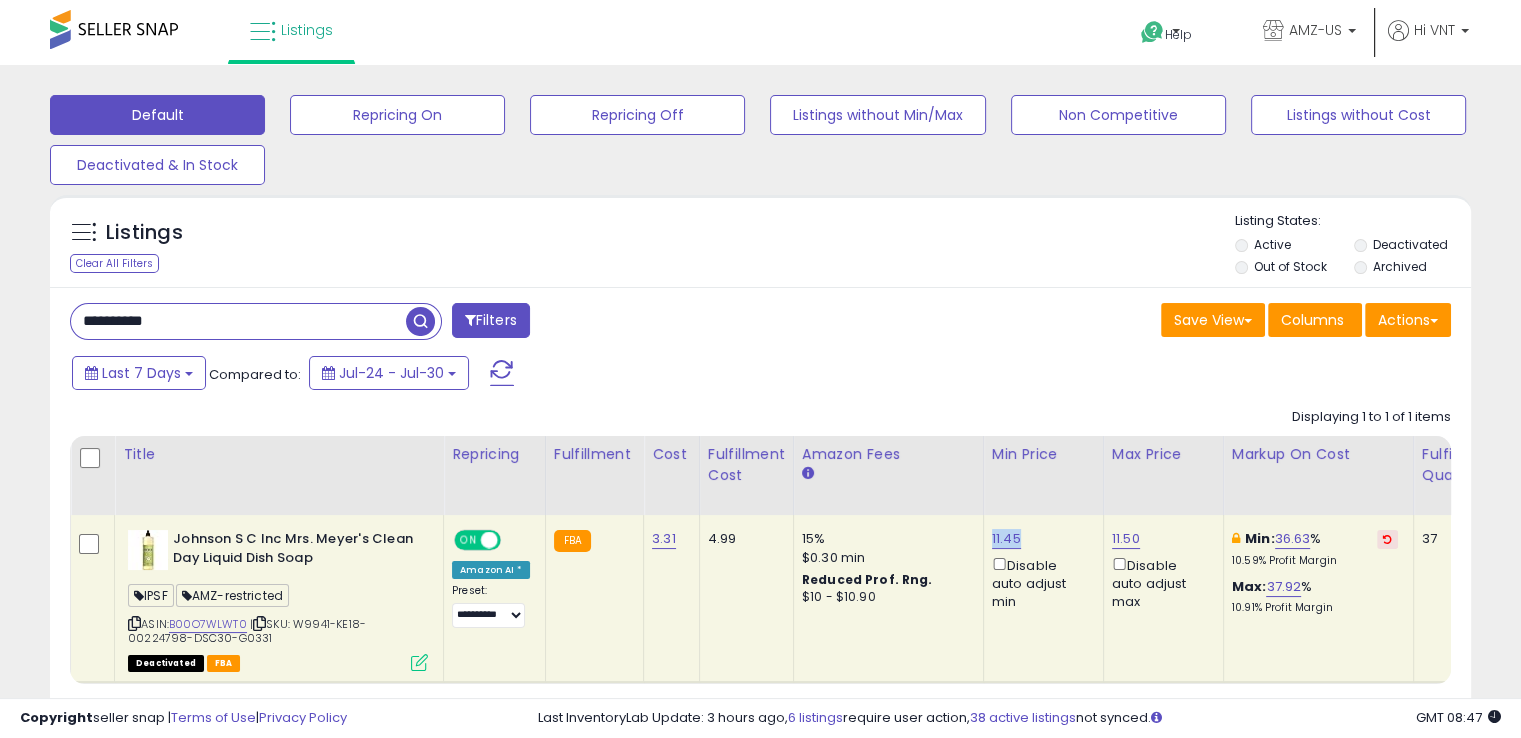 click on "11.45  Disable auto adjust min" at bounding box center (1040, 570) 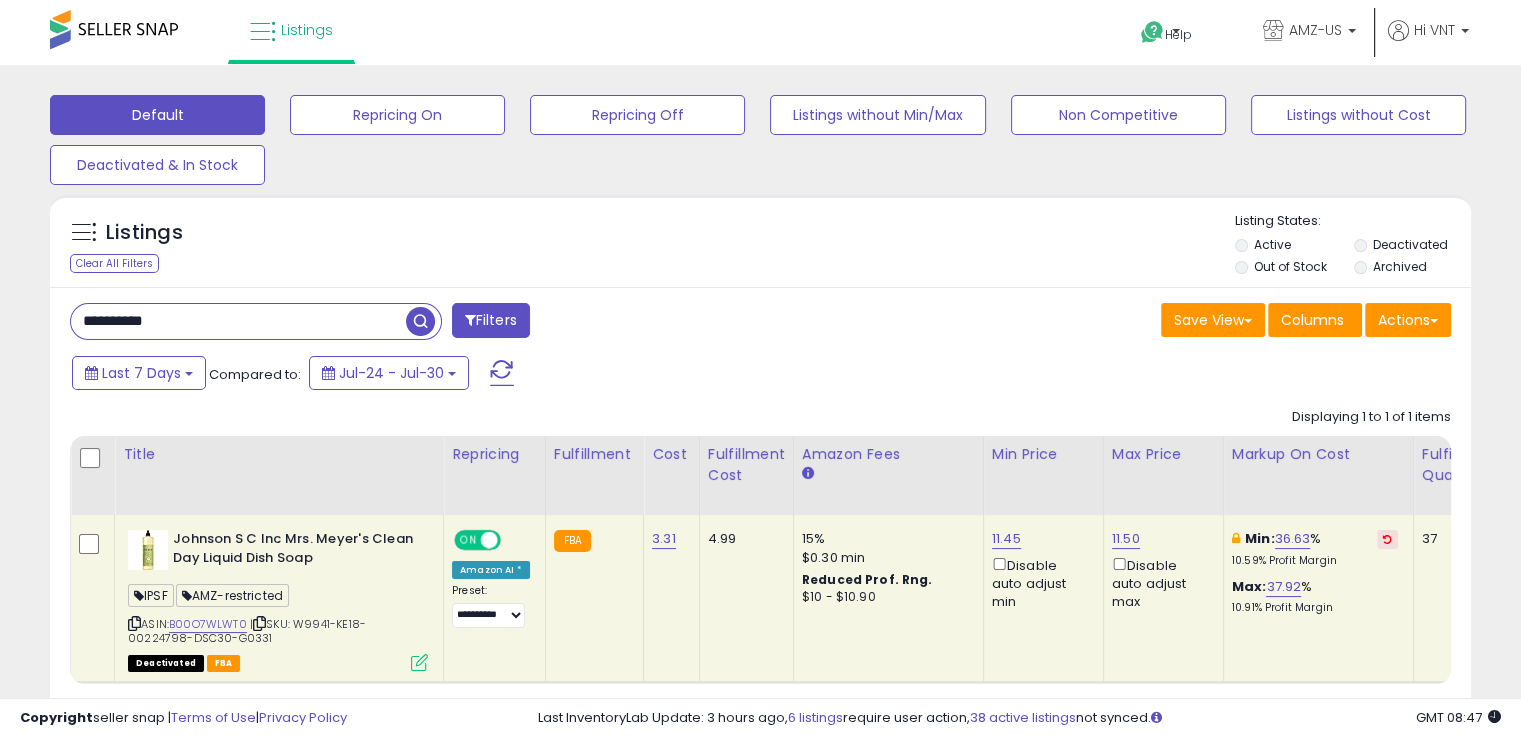 click on "**********" at bounding box center [238, 321] 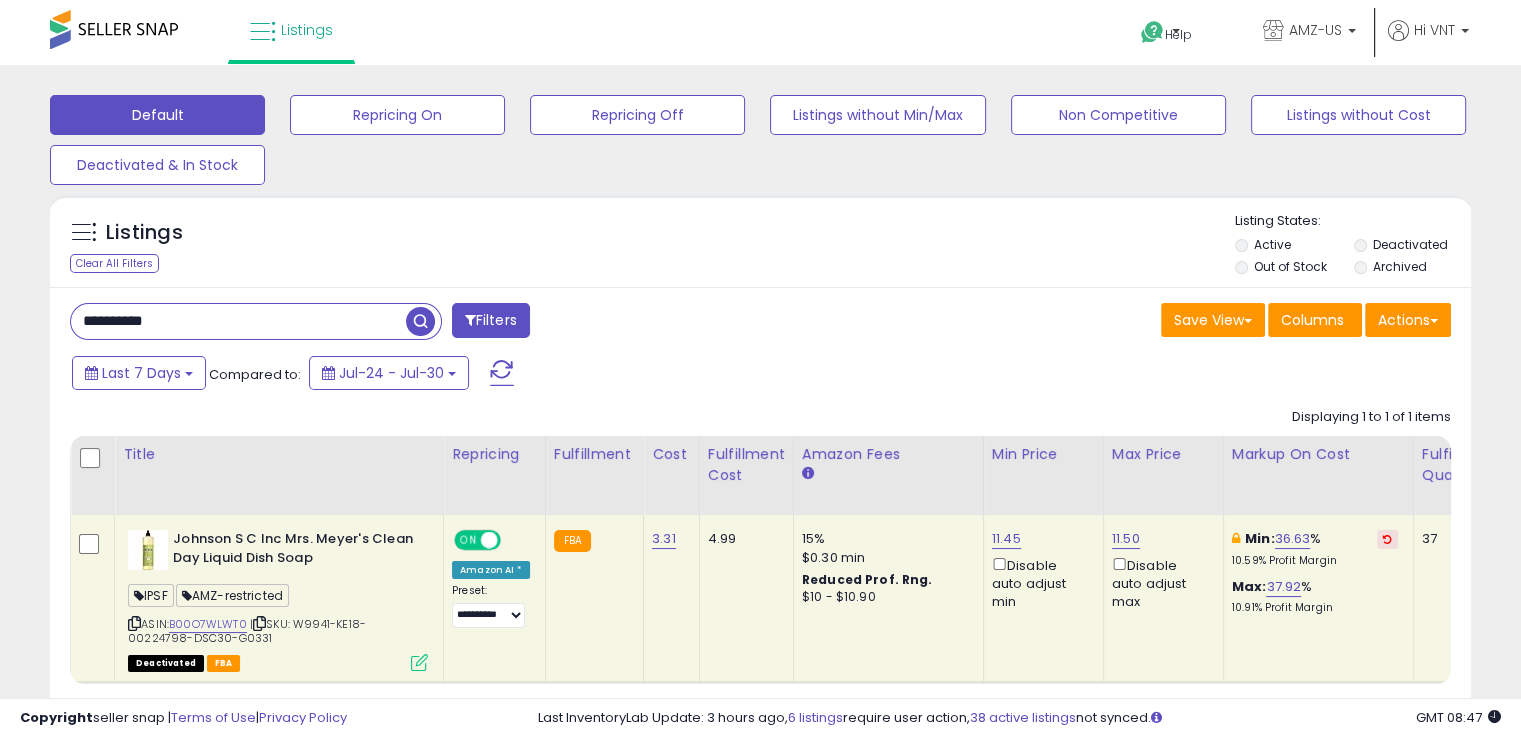 paste 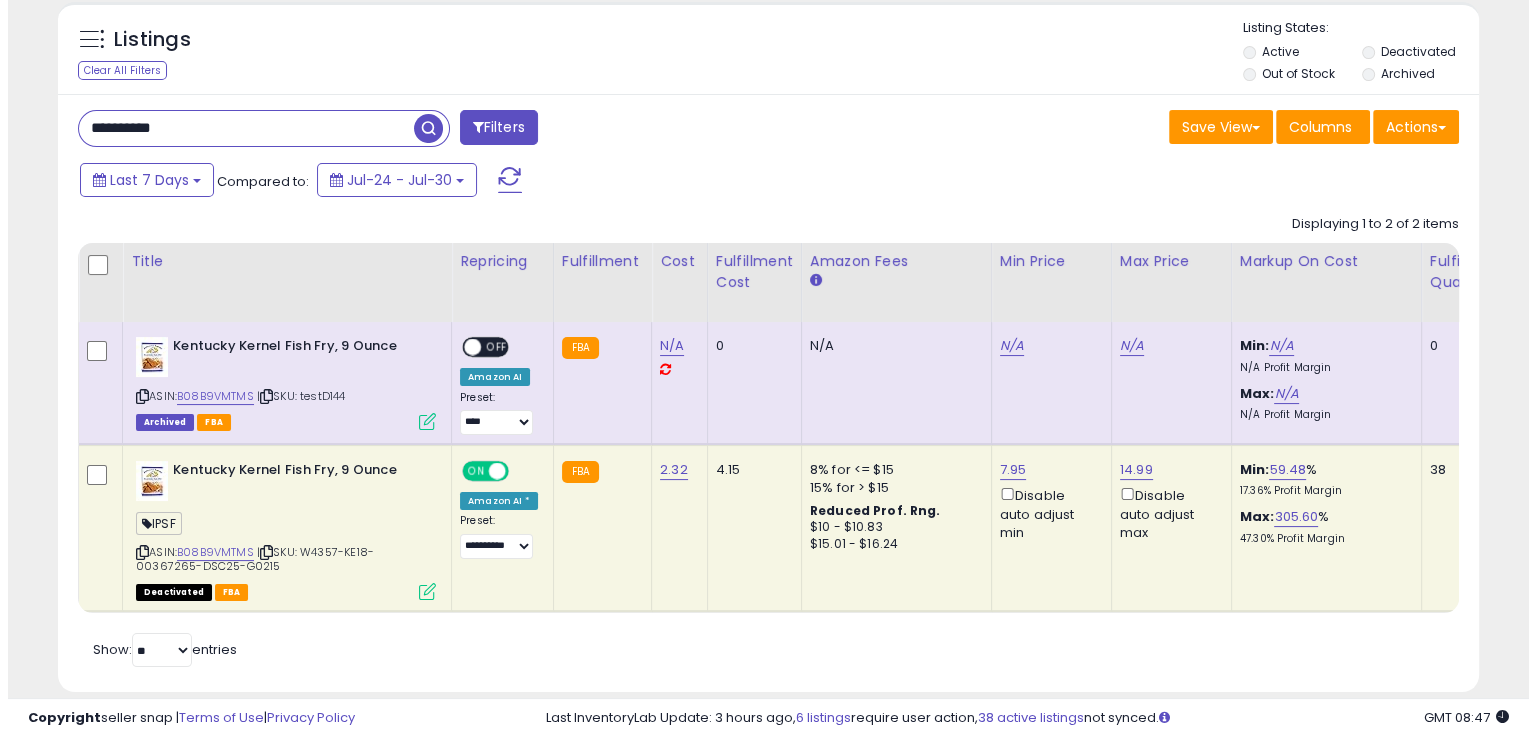 scroll, scrollTop: 236, scrollLeft: 0, axis: vertical 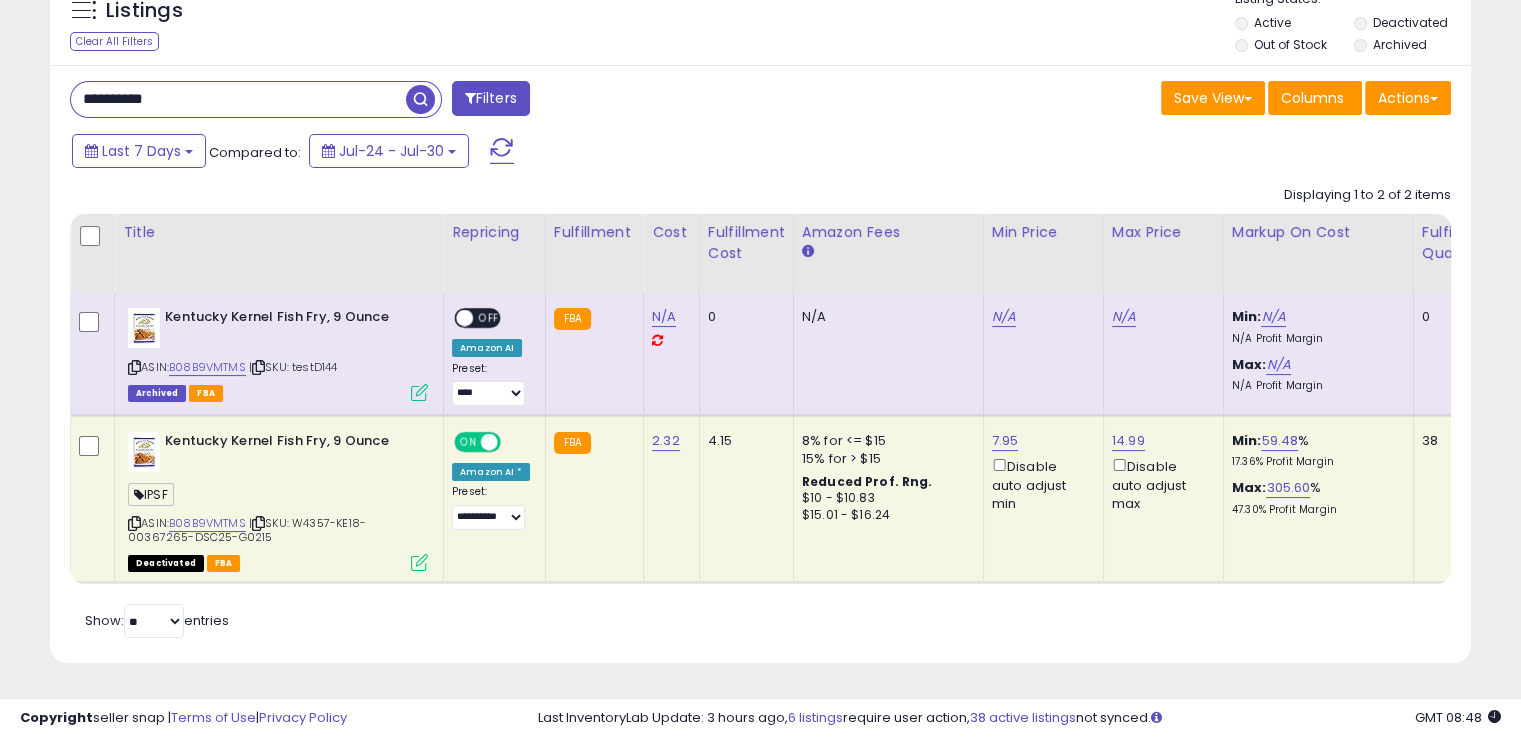 click at bounding box center [419, 562] 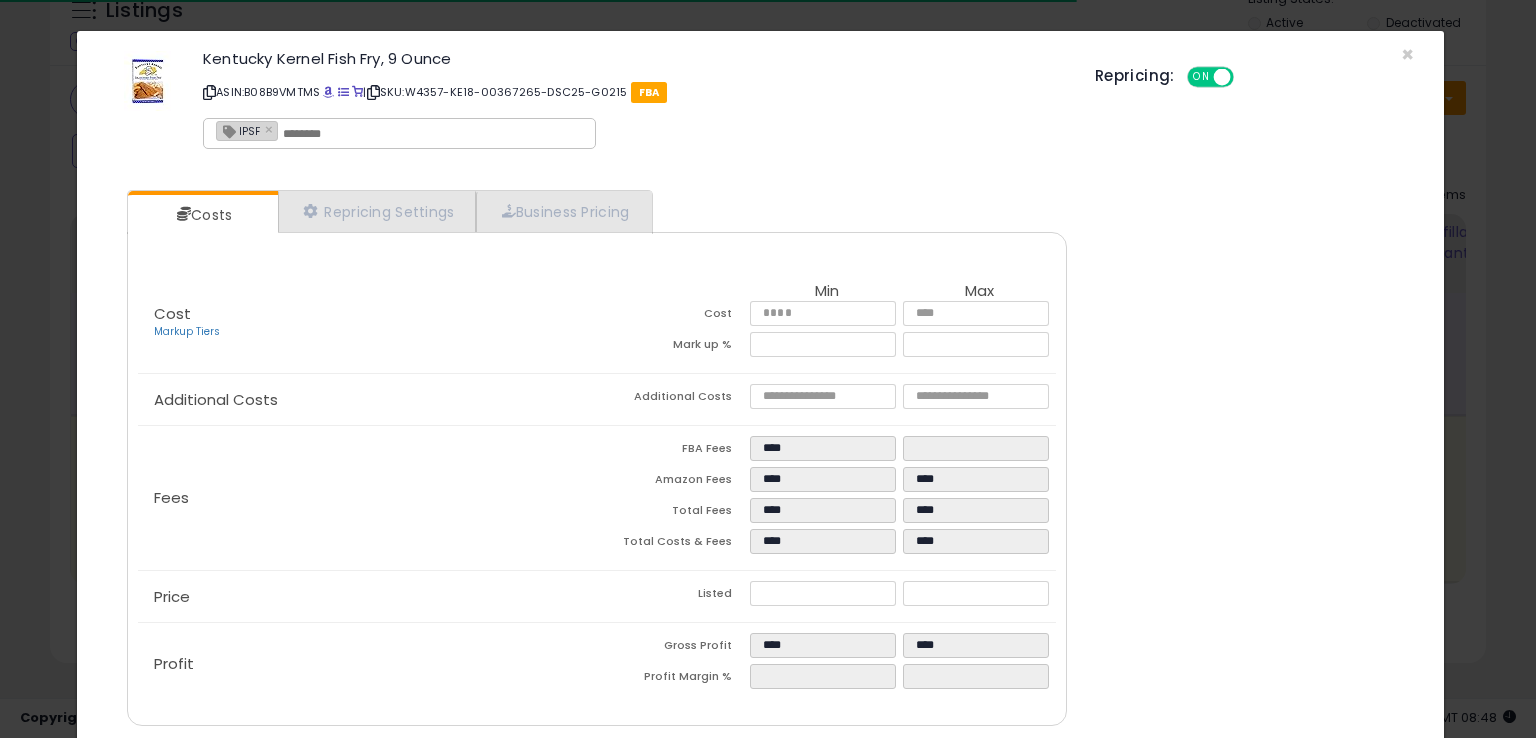 click on "IPSF ×" at bounding box center (399, 133) 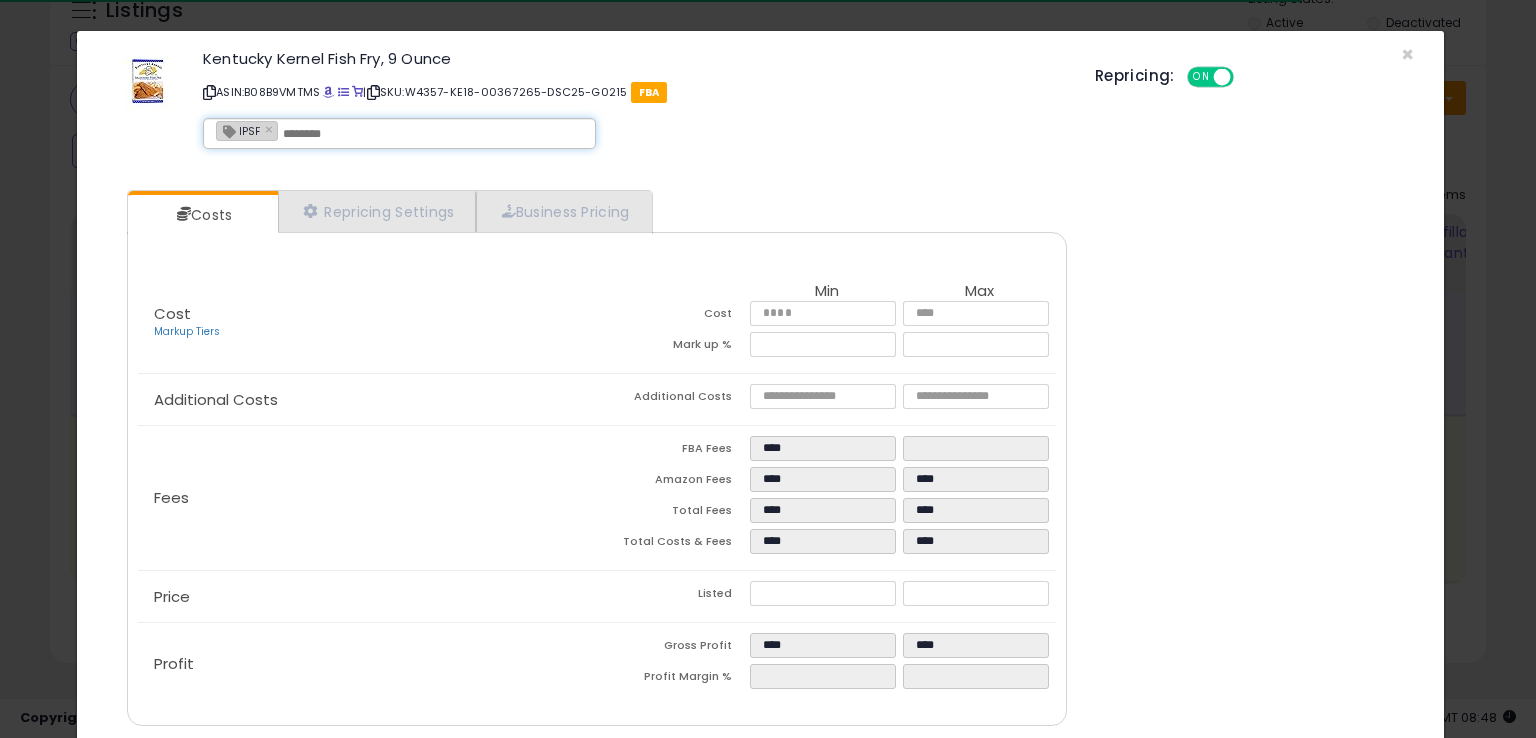 paste on "**********" 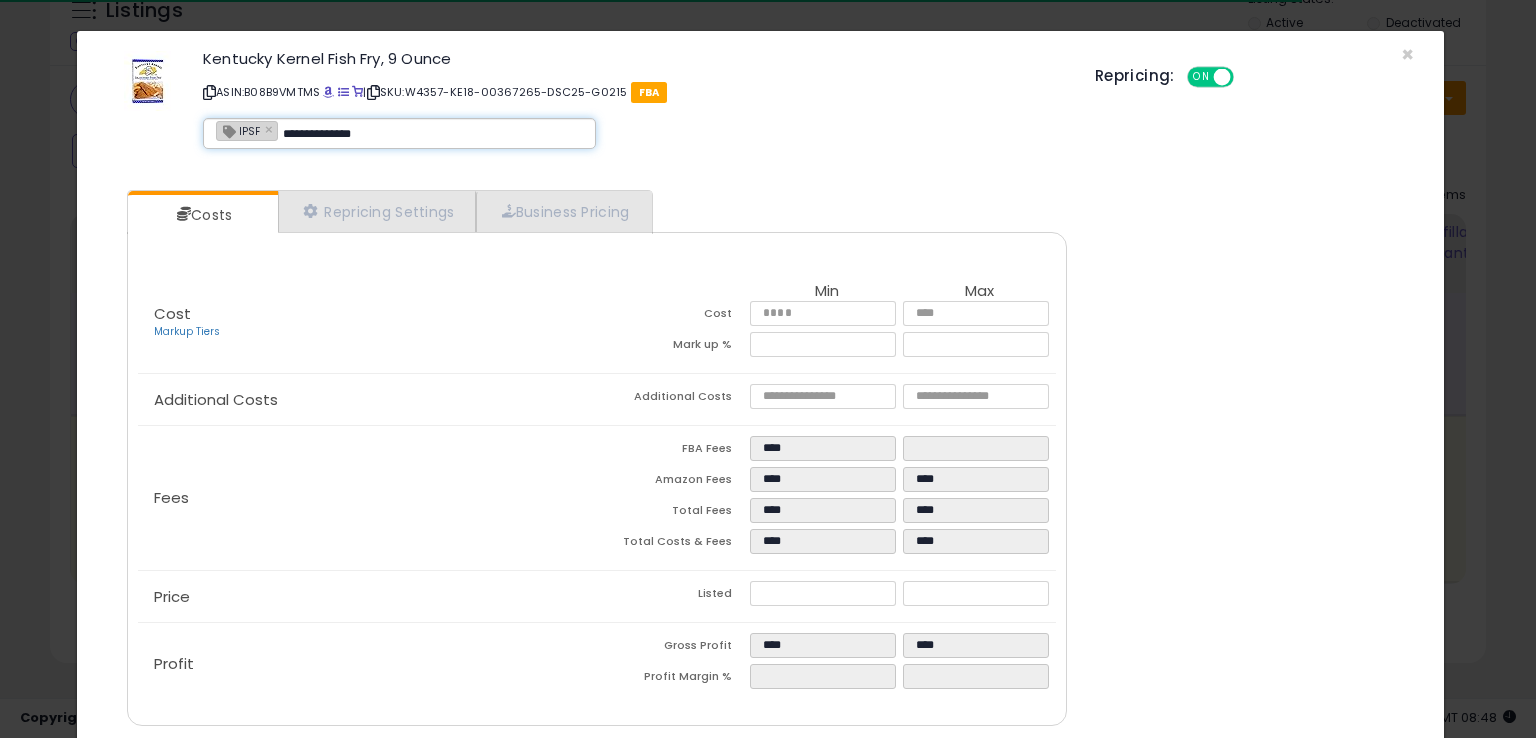 type on "**********" 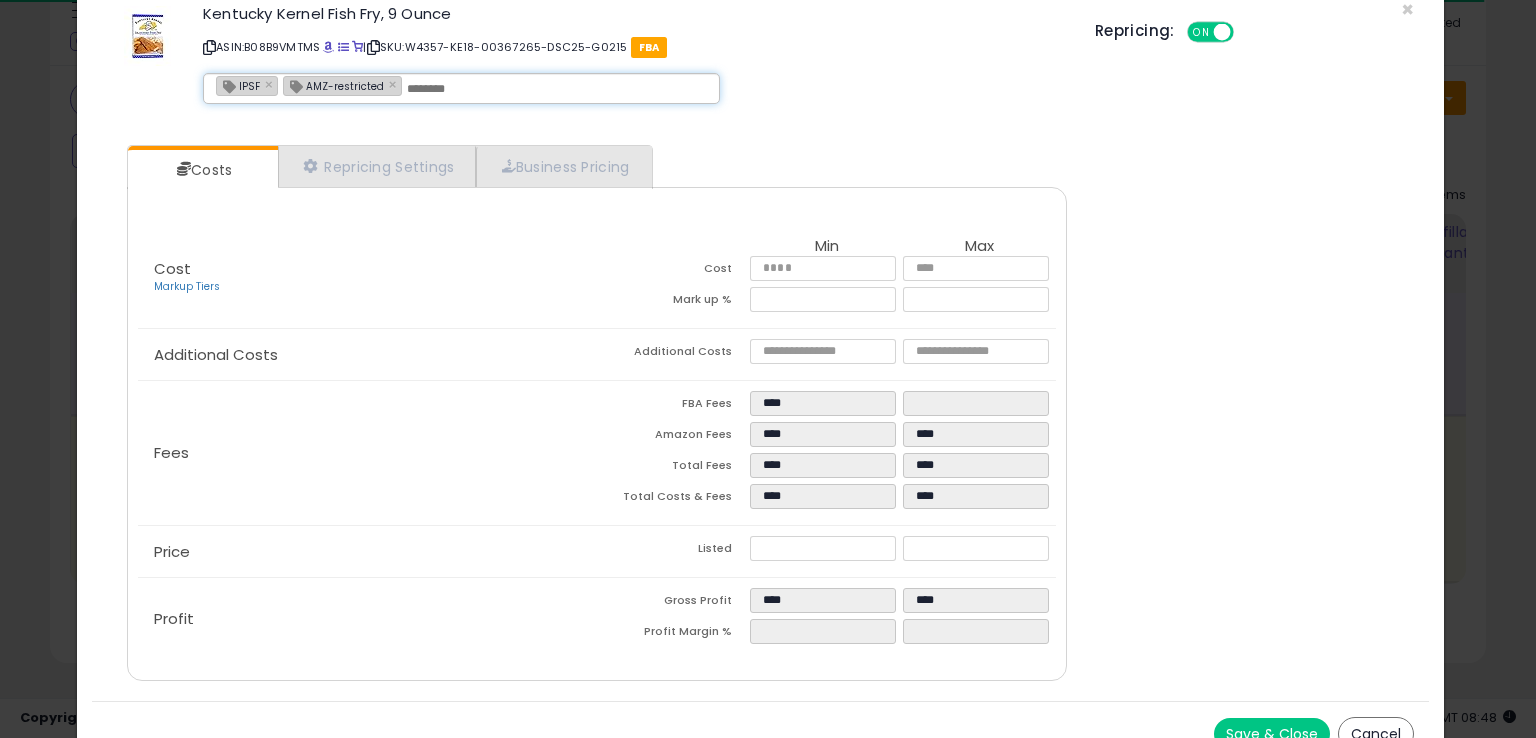 scroll, scrollTop: 71, scrollLeft: 0, axis: vertical 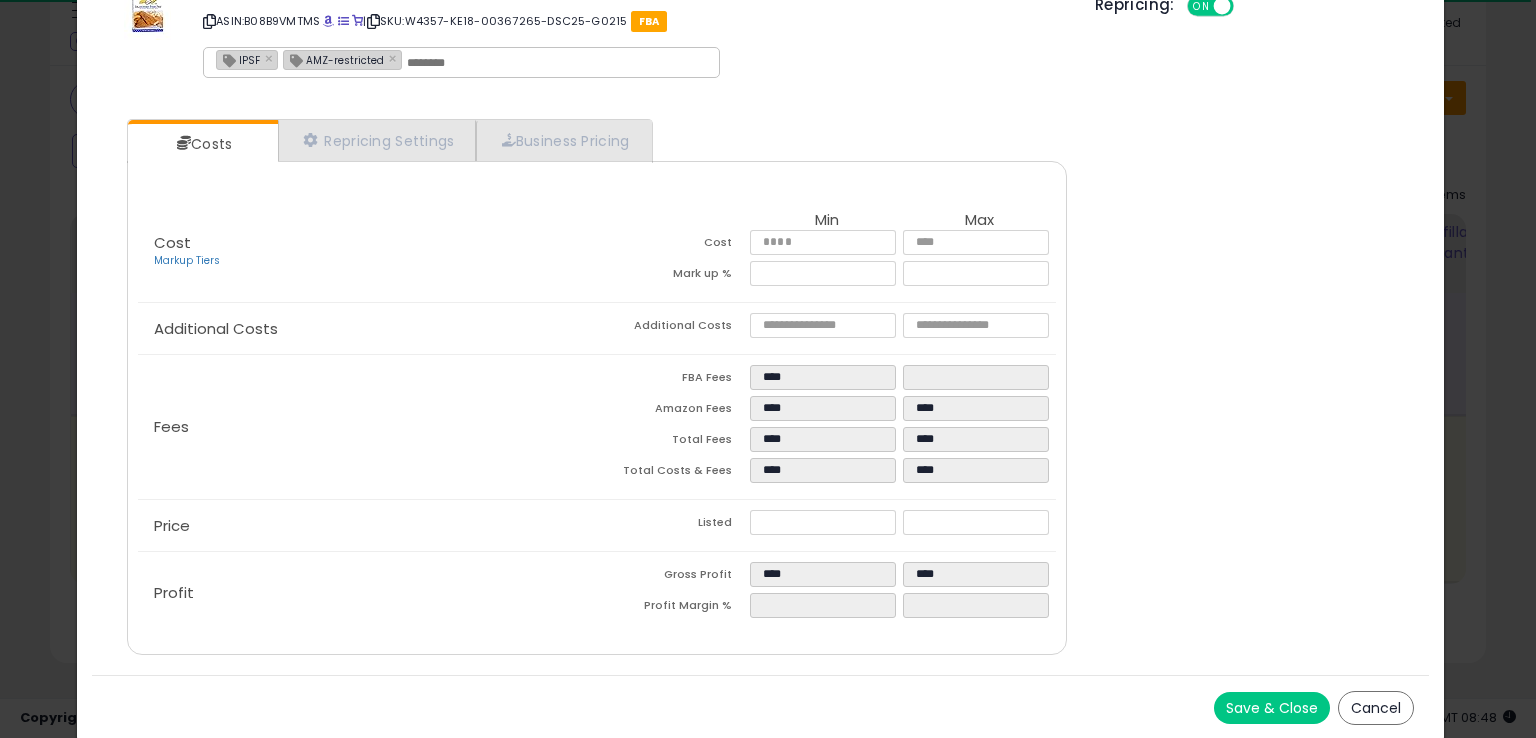 click on "Save & Close" at bounding box center [1272, 708] 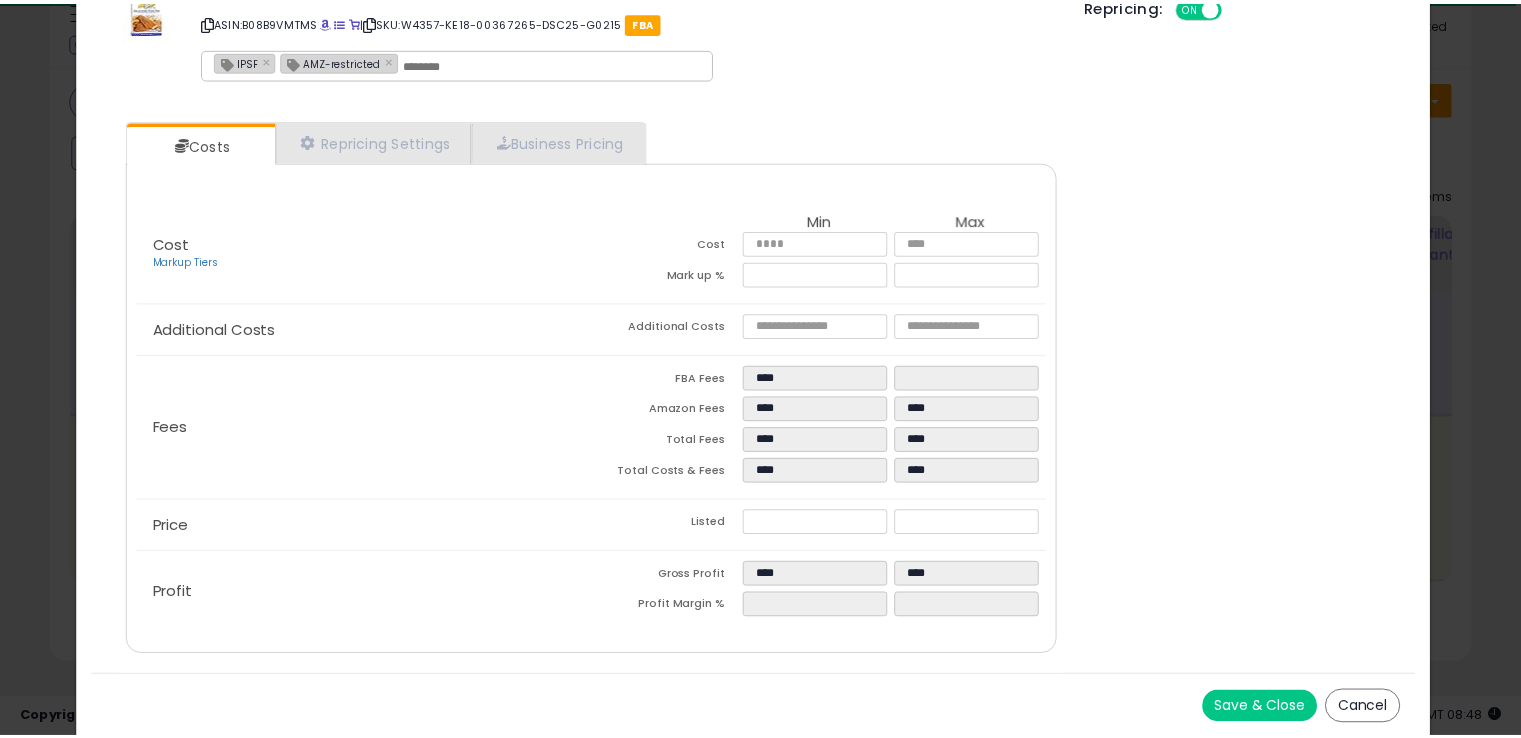 scroll, scrollTop: 0, scrollLeft: 0, axis: both 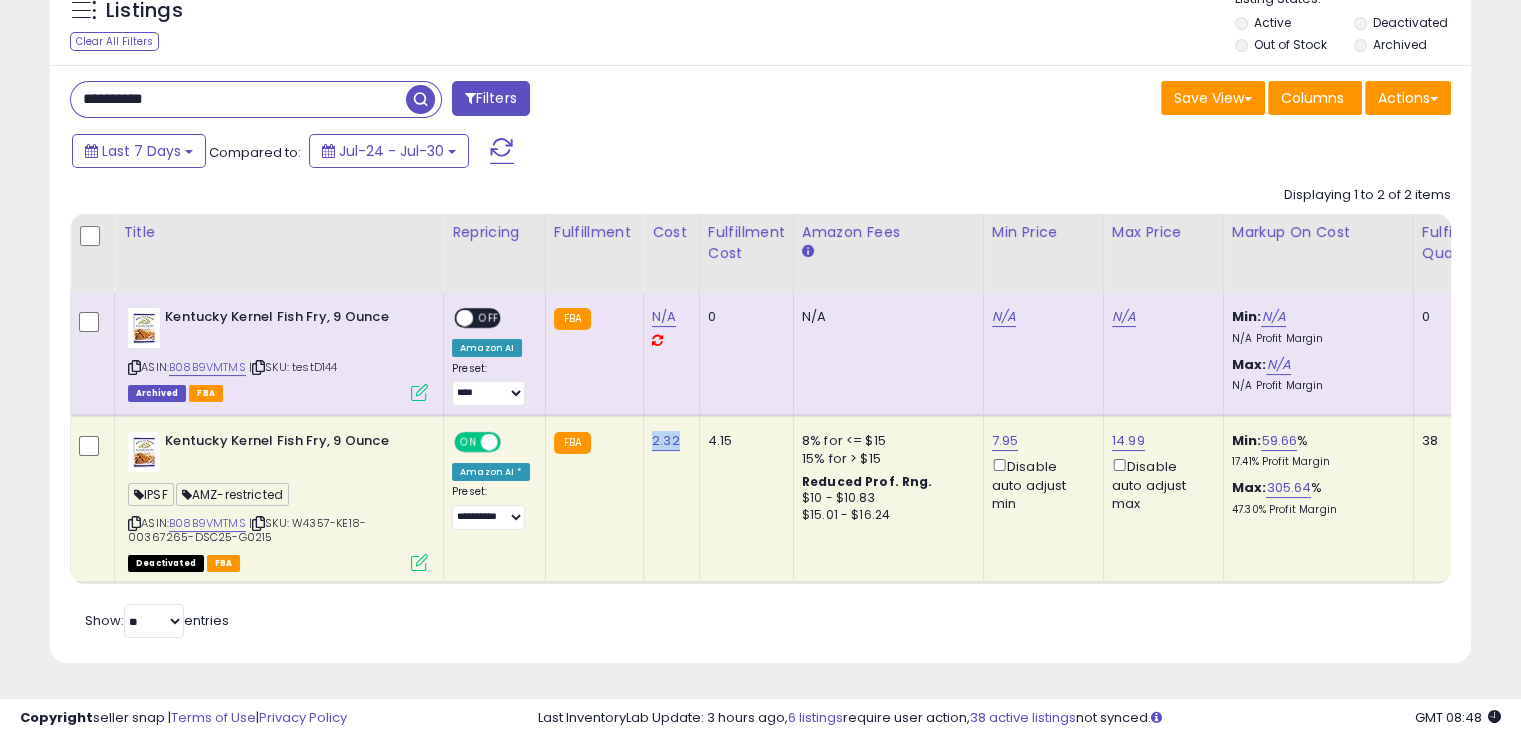 drag, startPoint x: 677, startPoint y: 424, endPoint x: 640, endPoint y: 421, distance: 37.12142 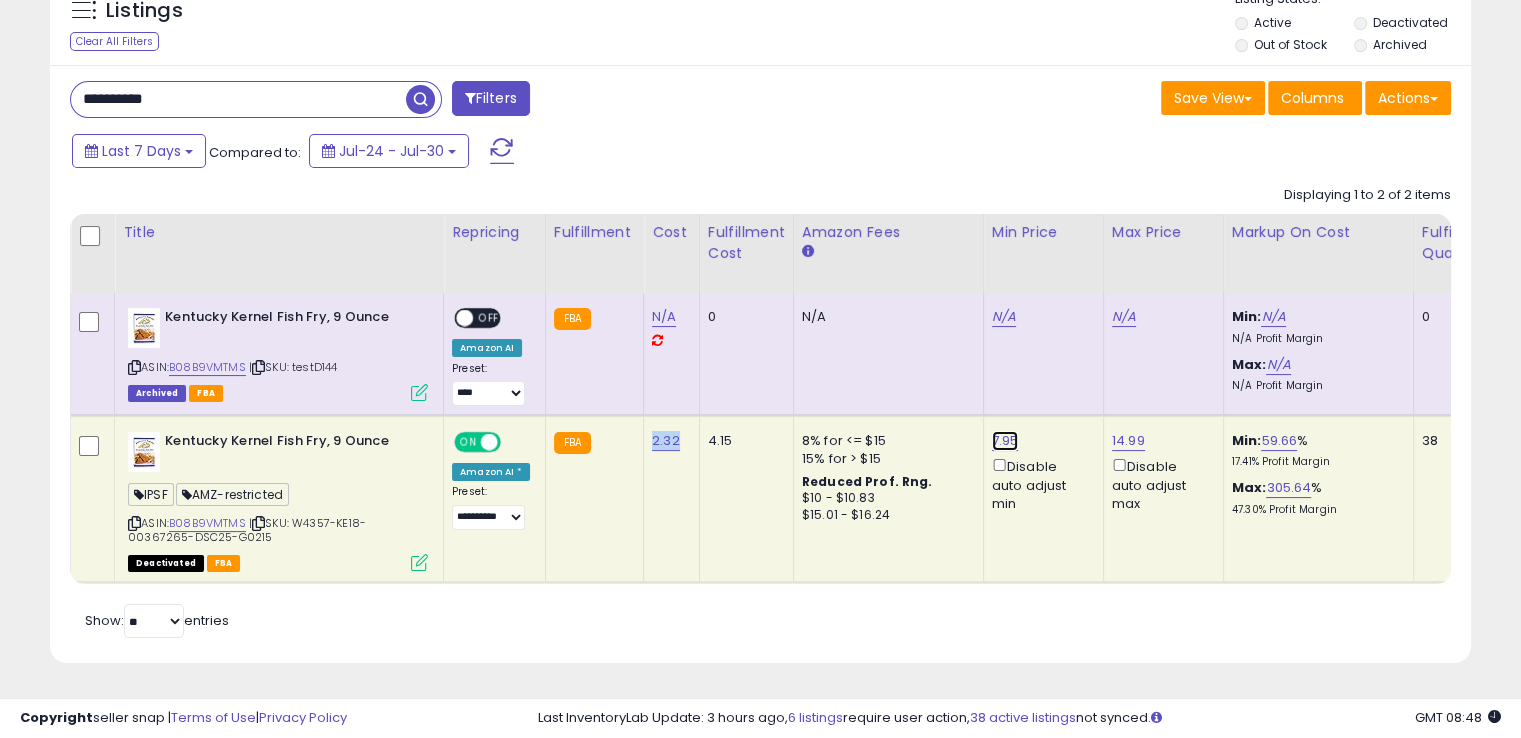 click on "7.95" at bounding box center [1005, 441] 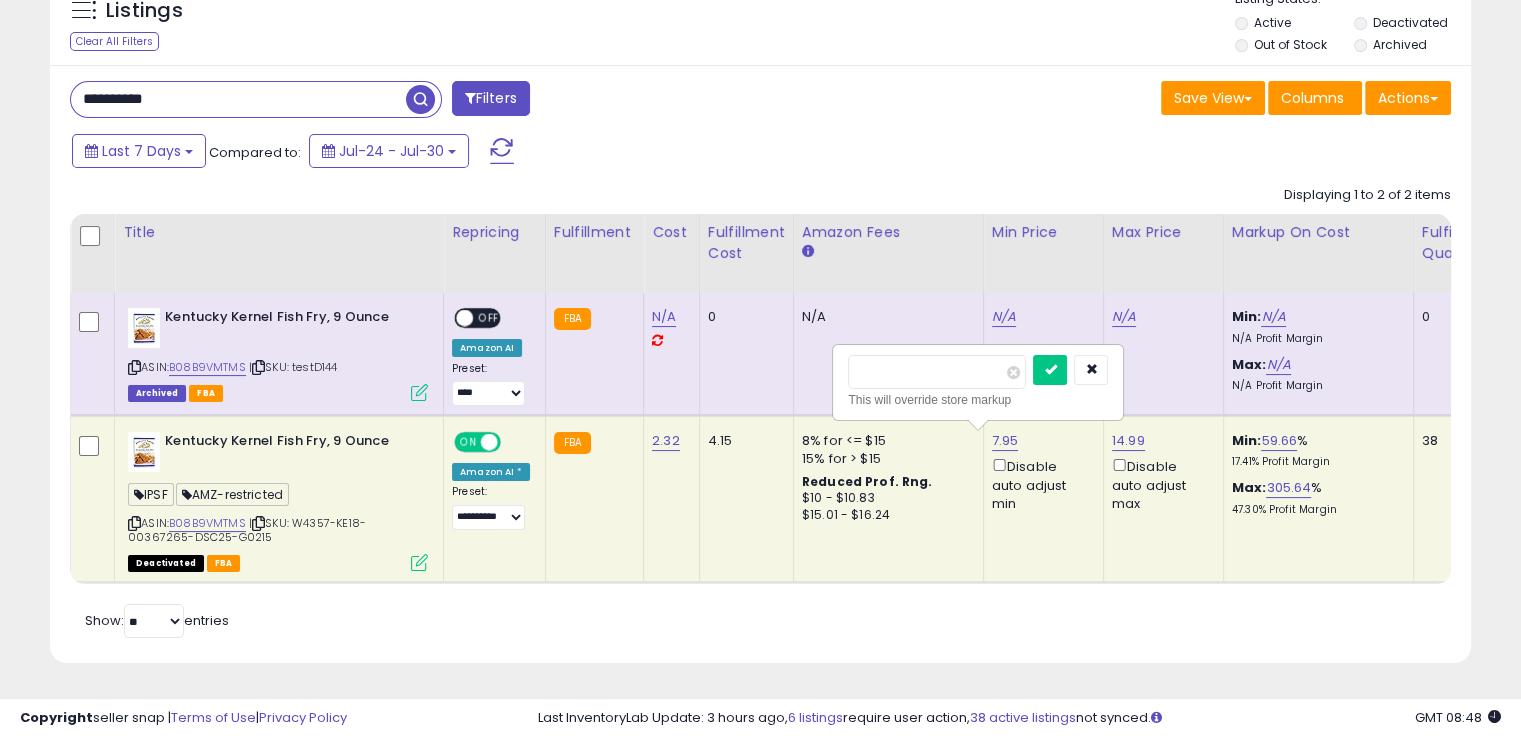 type on "****" 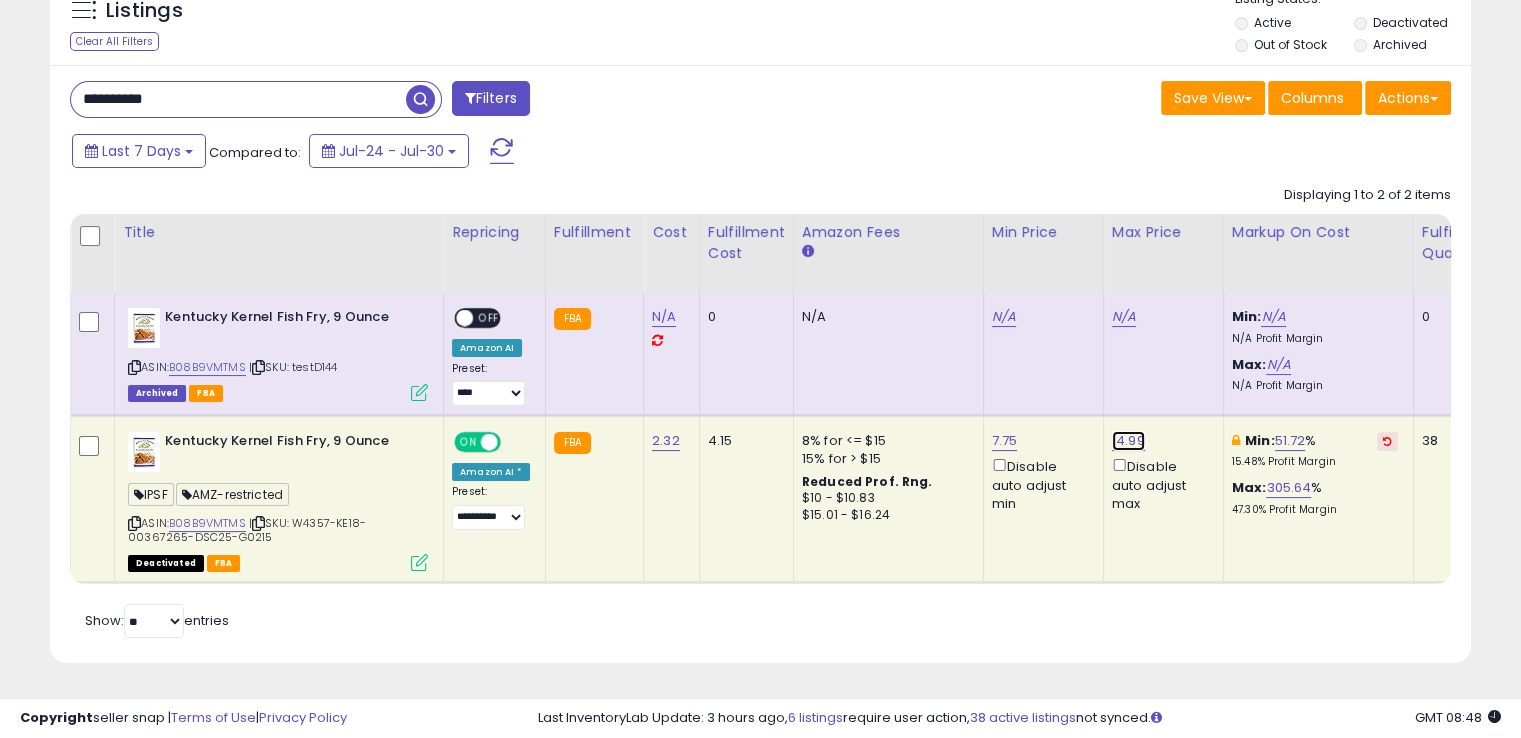 click on "14.99" at bounding box center (1128, 441) 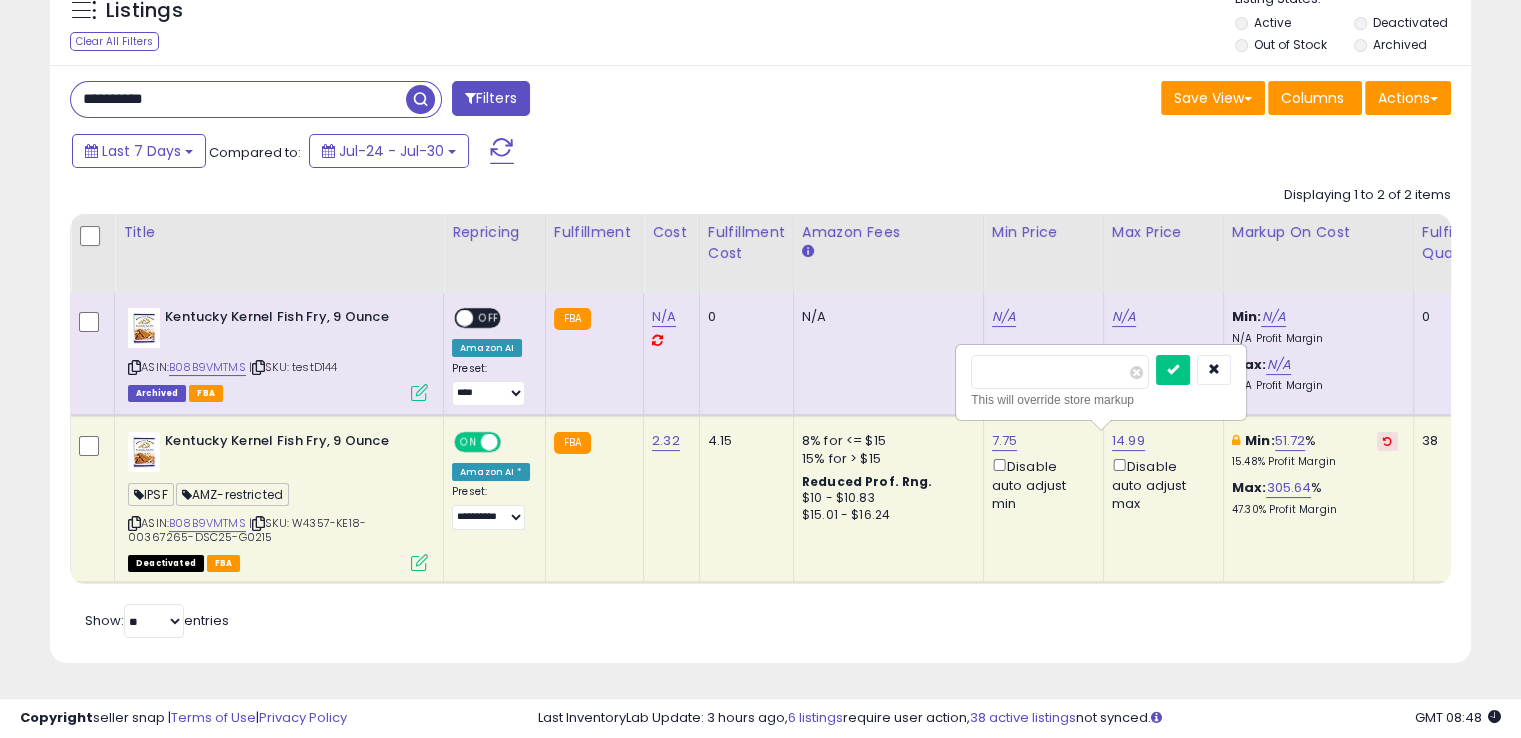 drag, startPoint x: 998, startPoint y: 347, endPoint x: 961, endPoint y: 346, distance: 37.01351 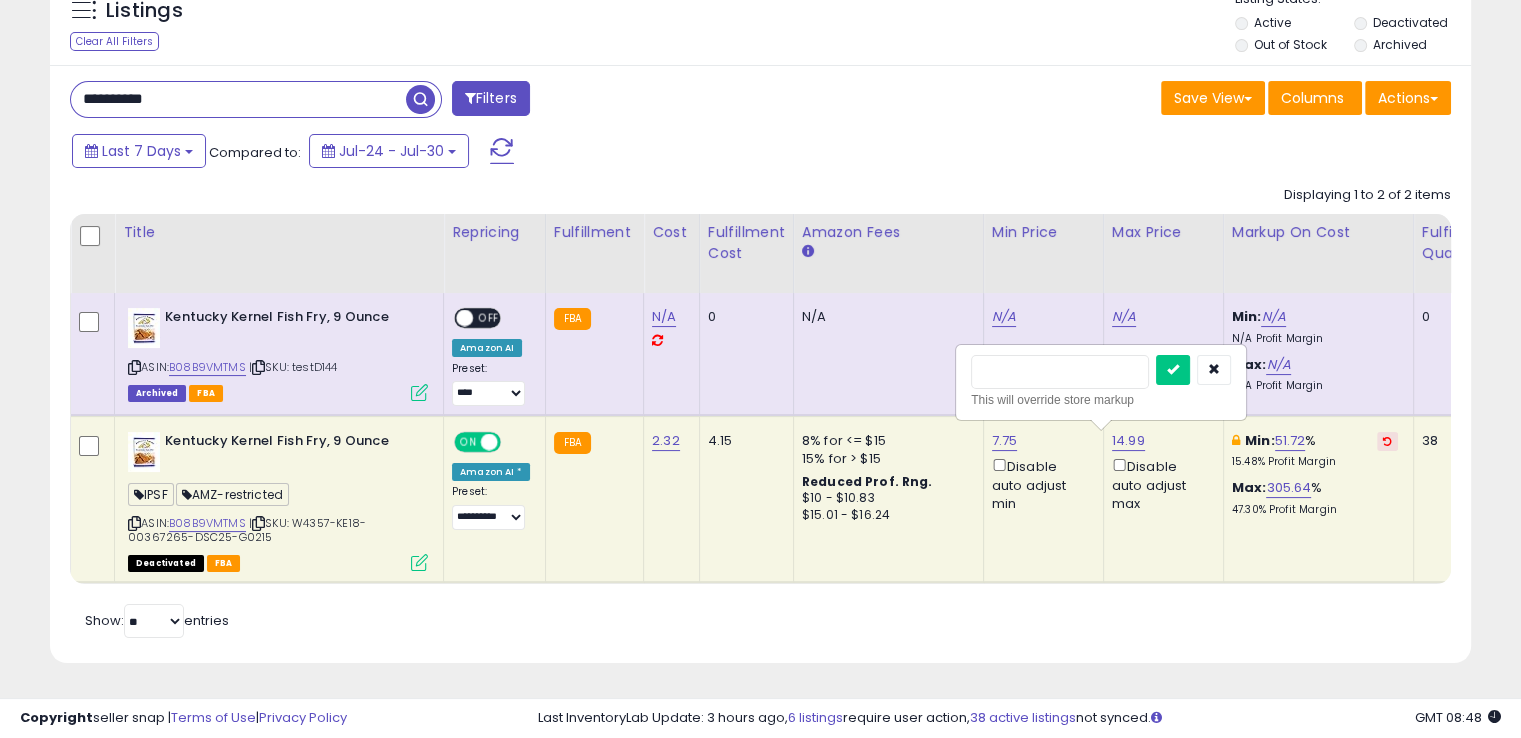 type on "*" 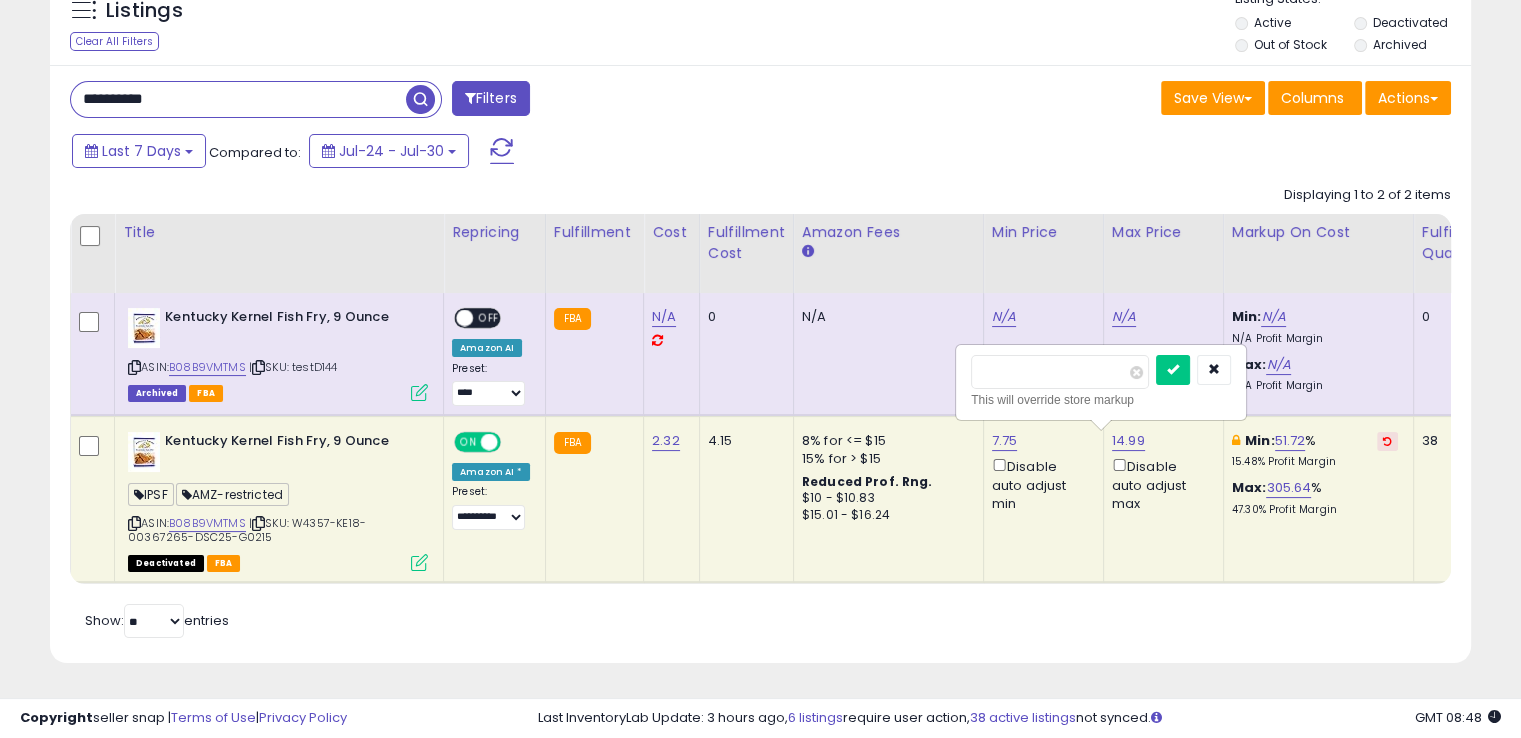 type on "****" 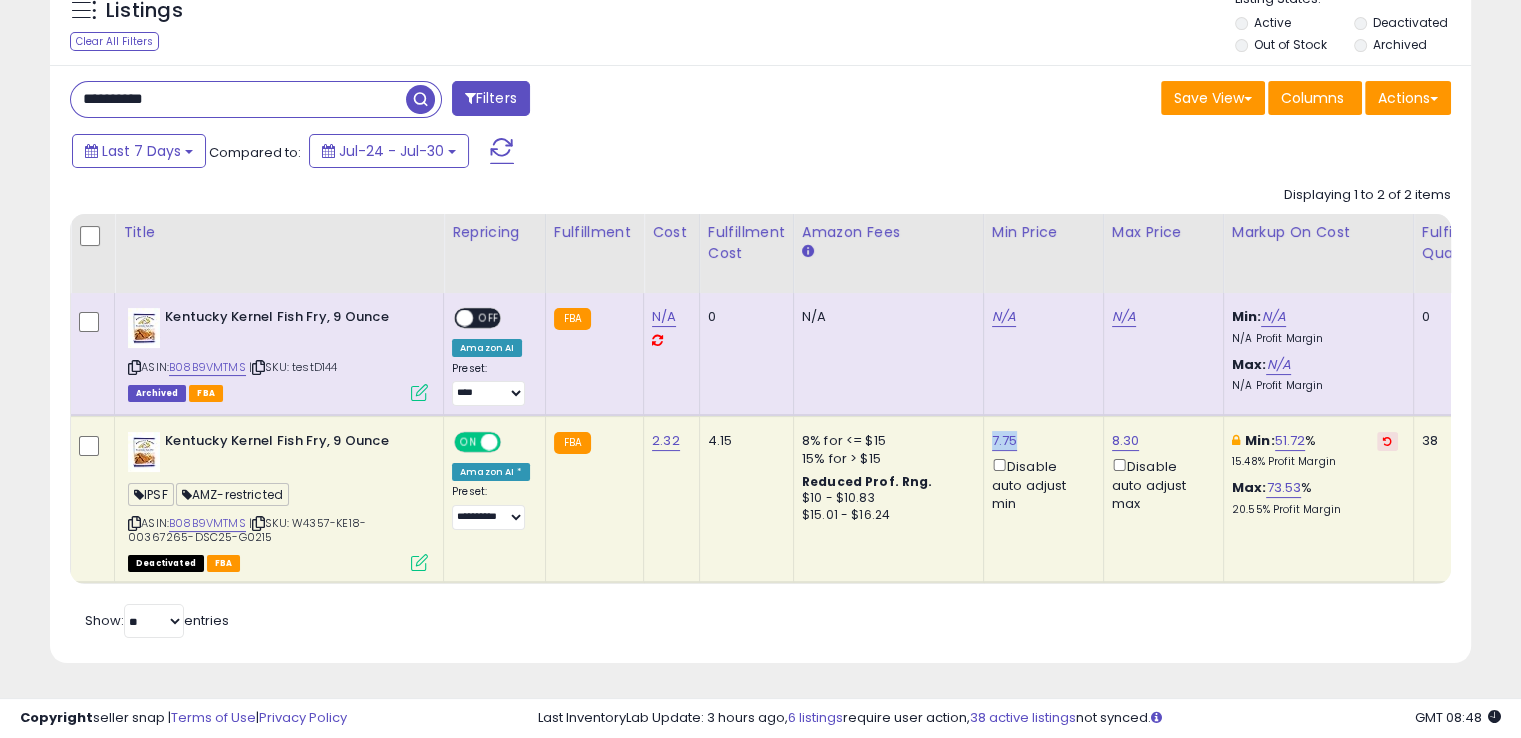 drag, startPoint x: 1011, startPoint y: 419, endPoint x: 982, endPoint y: 413, distance: 29.614185 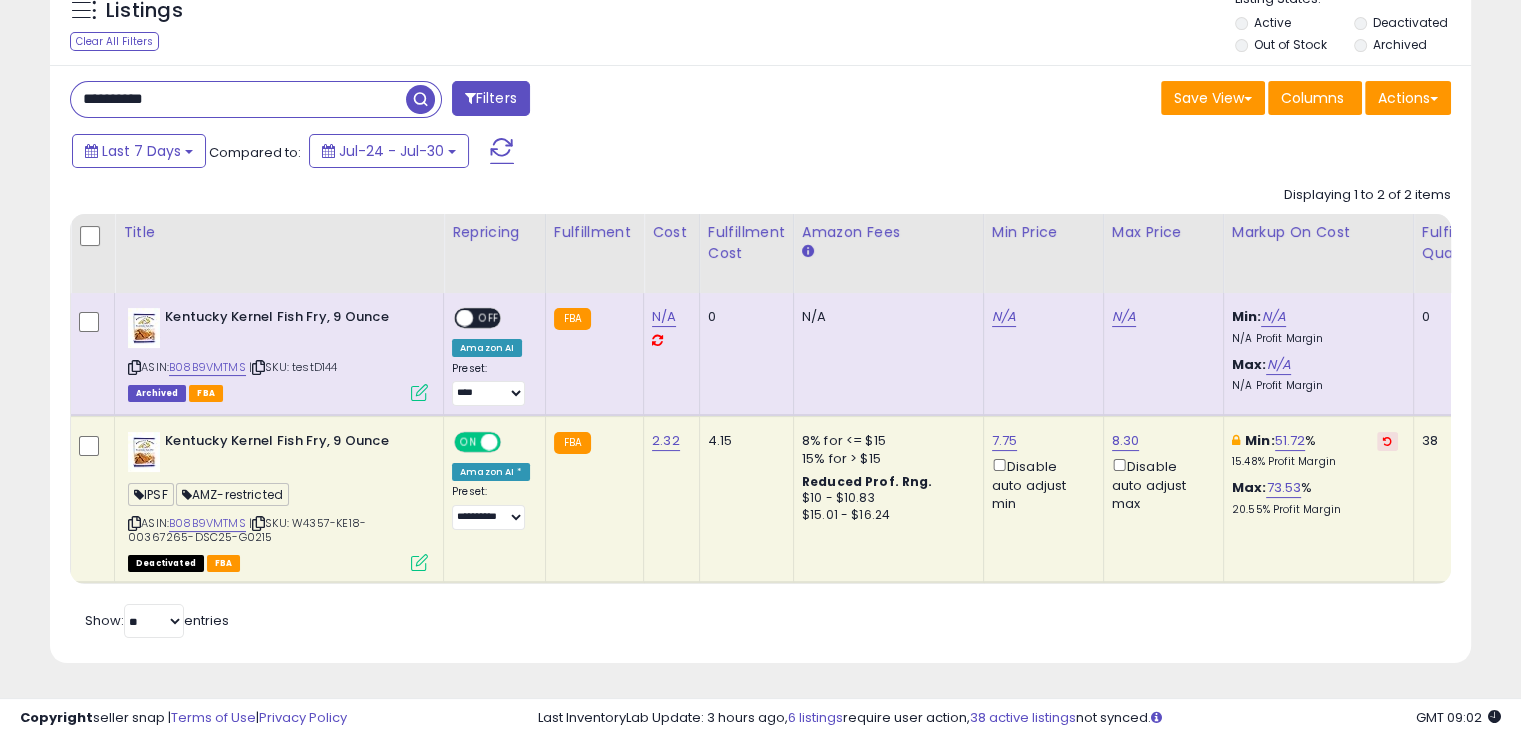 click on "**********" at bounding box center (238, 99) 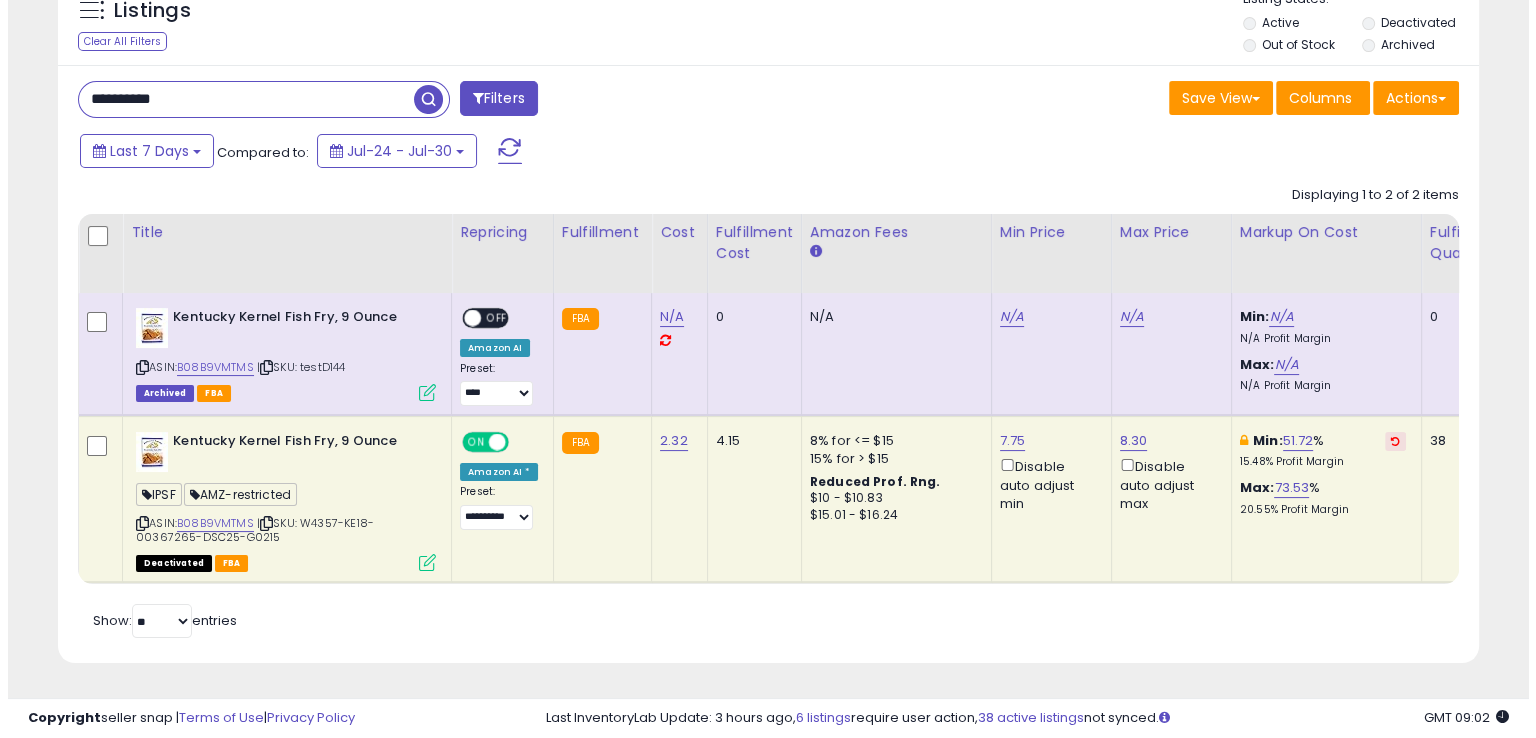 scroll, scrollTop: 157, scrollLeft: 0, axis: vertical 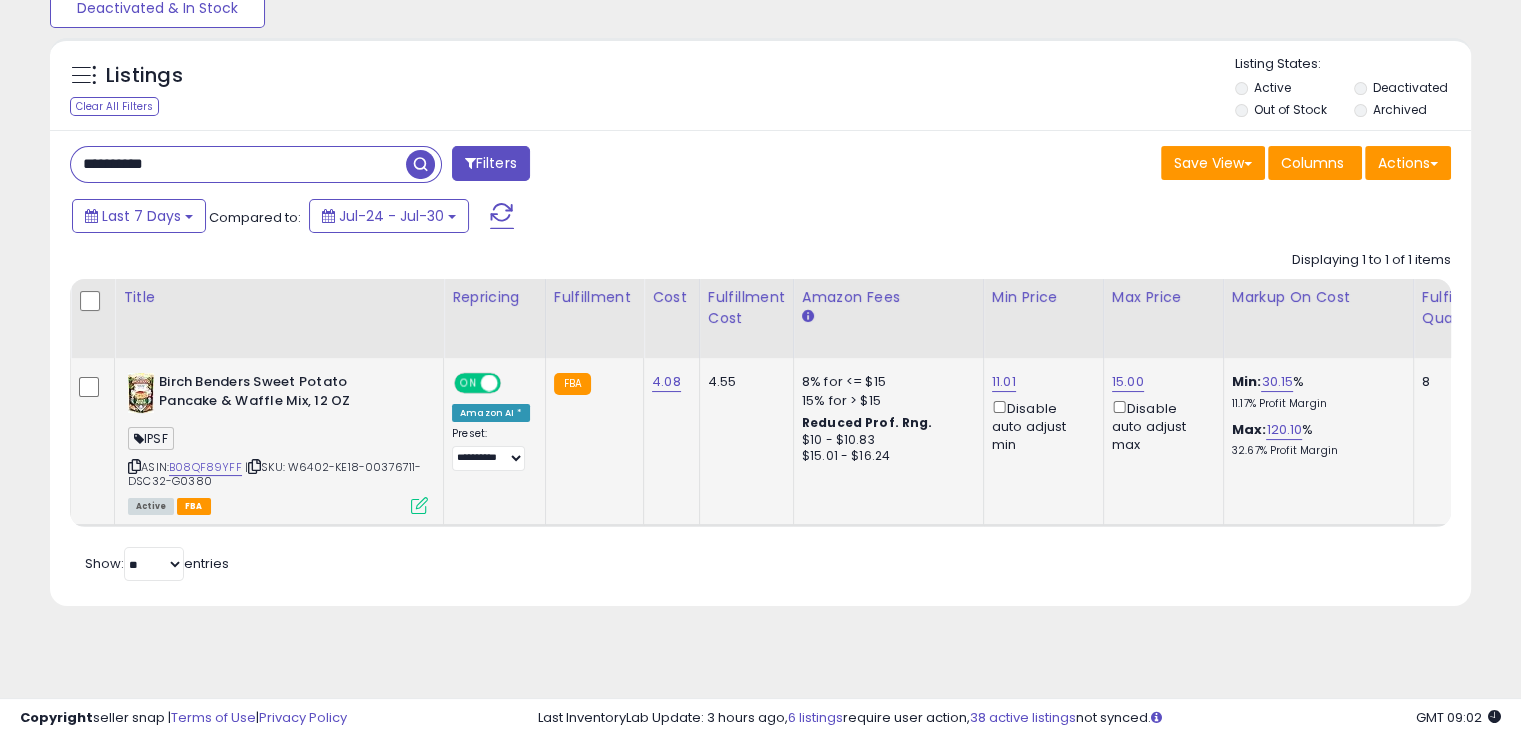 click at bounding box center (419, 505) 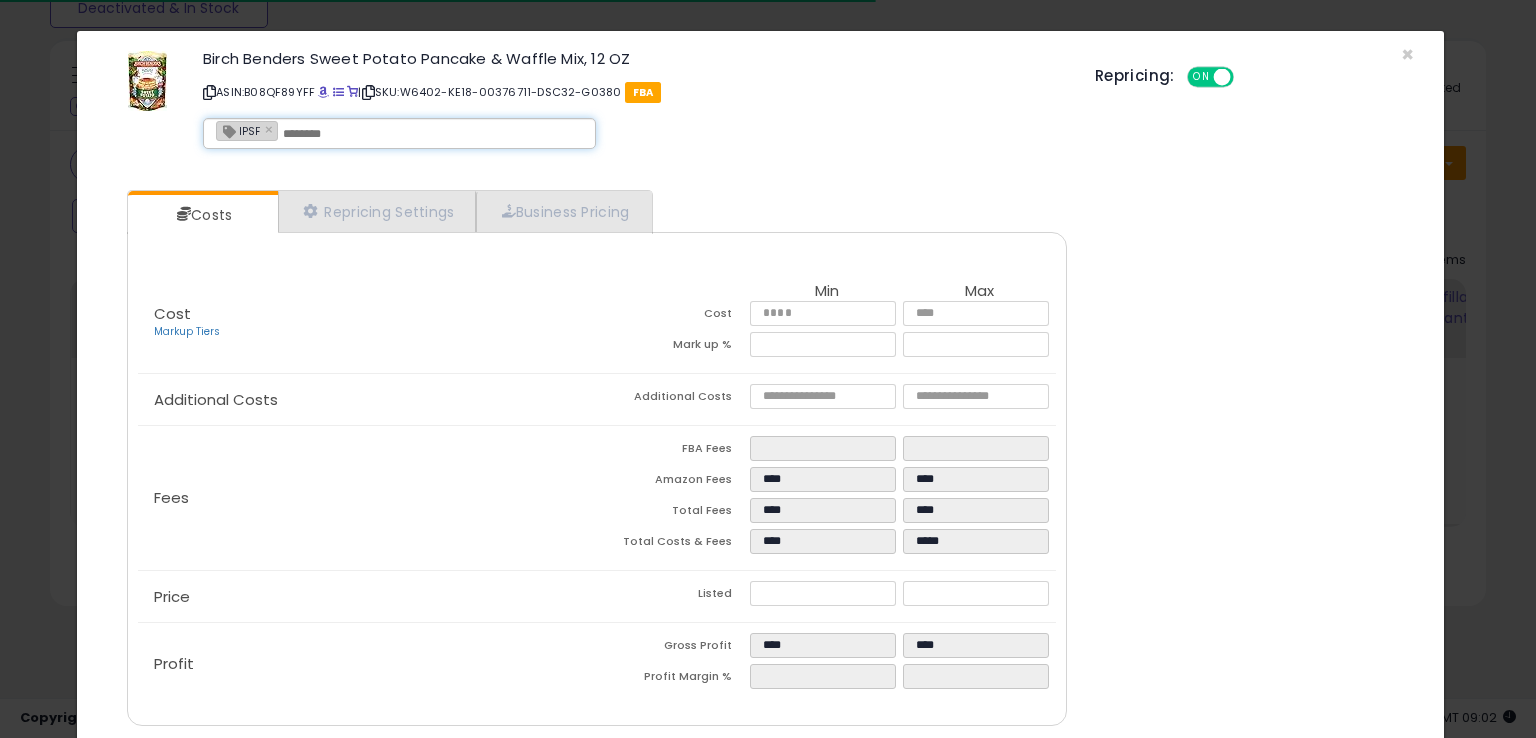 click at bounding box center (433, 134) 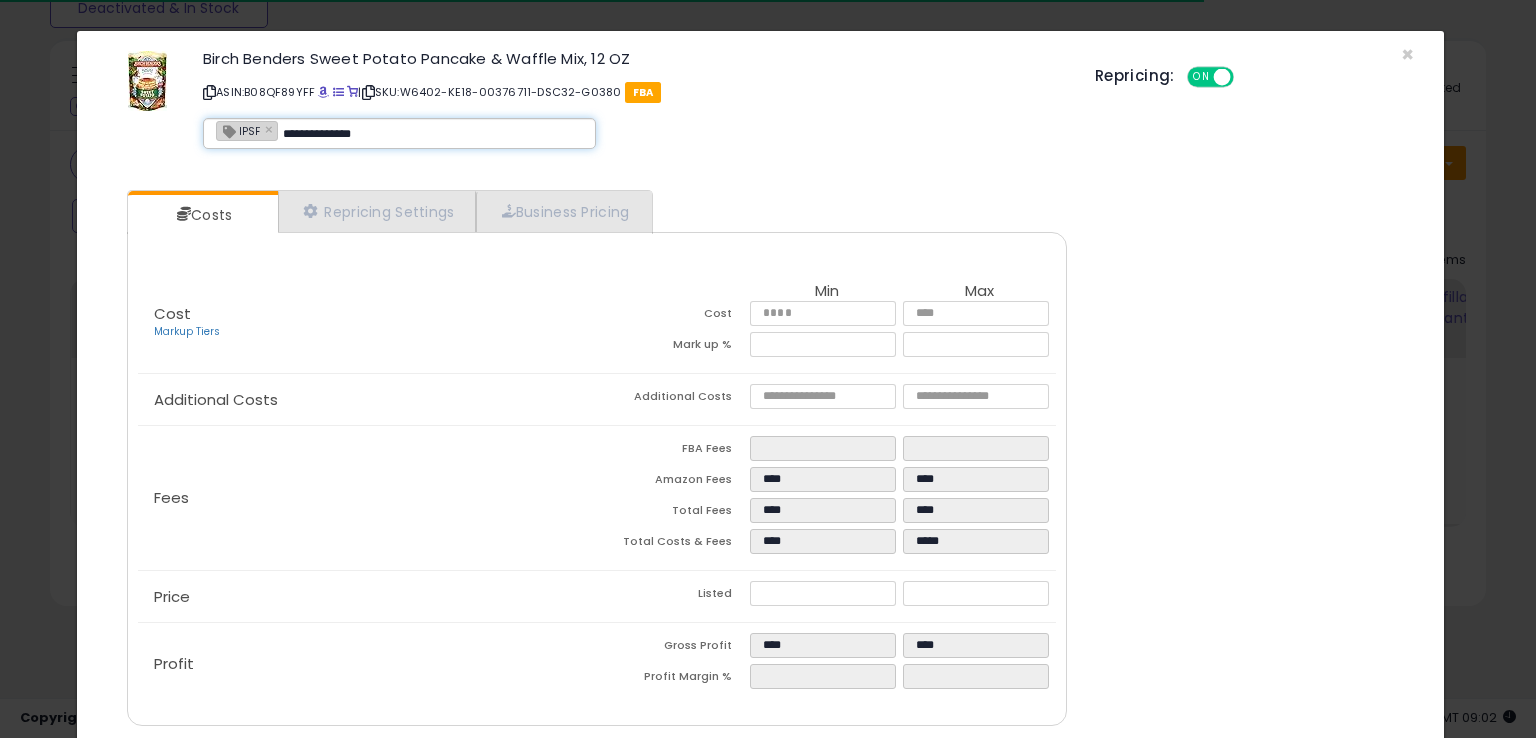 type on "**********" 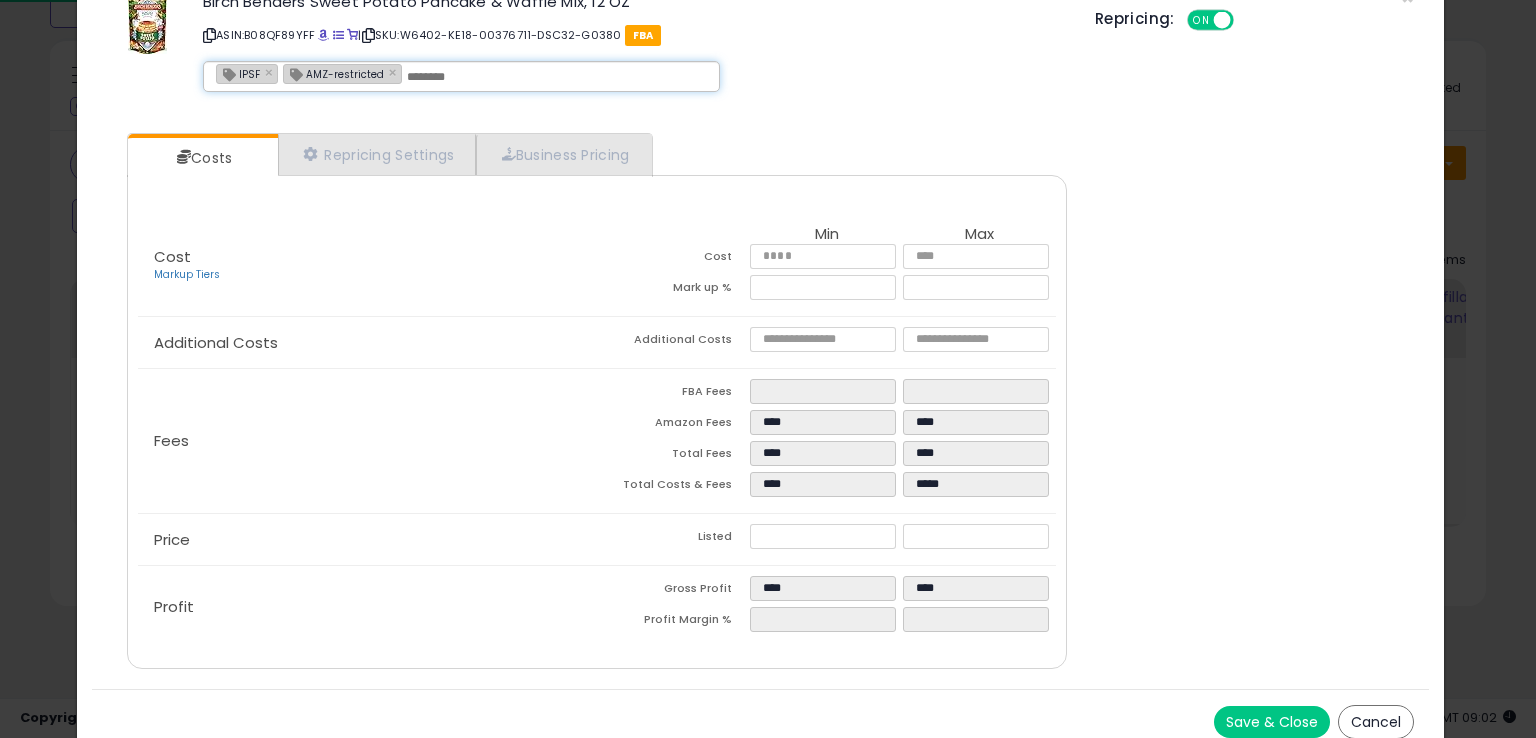 scroll, scrollTop: 71, scrollLeft: 0, axis: vertical 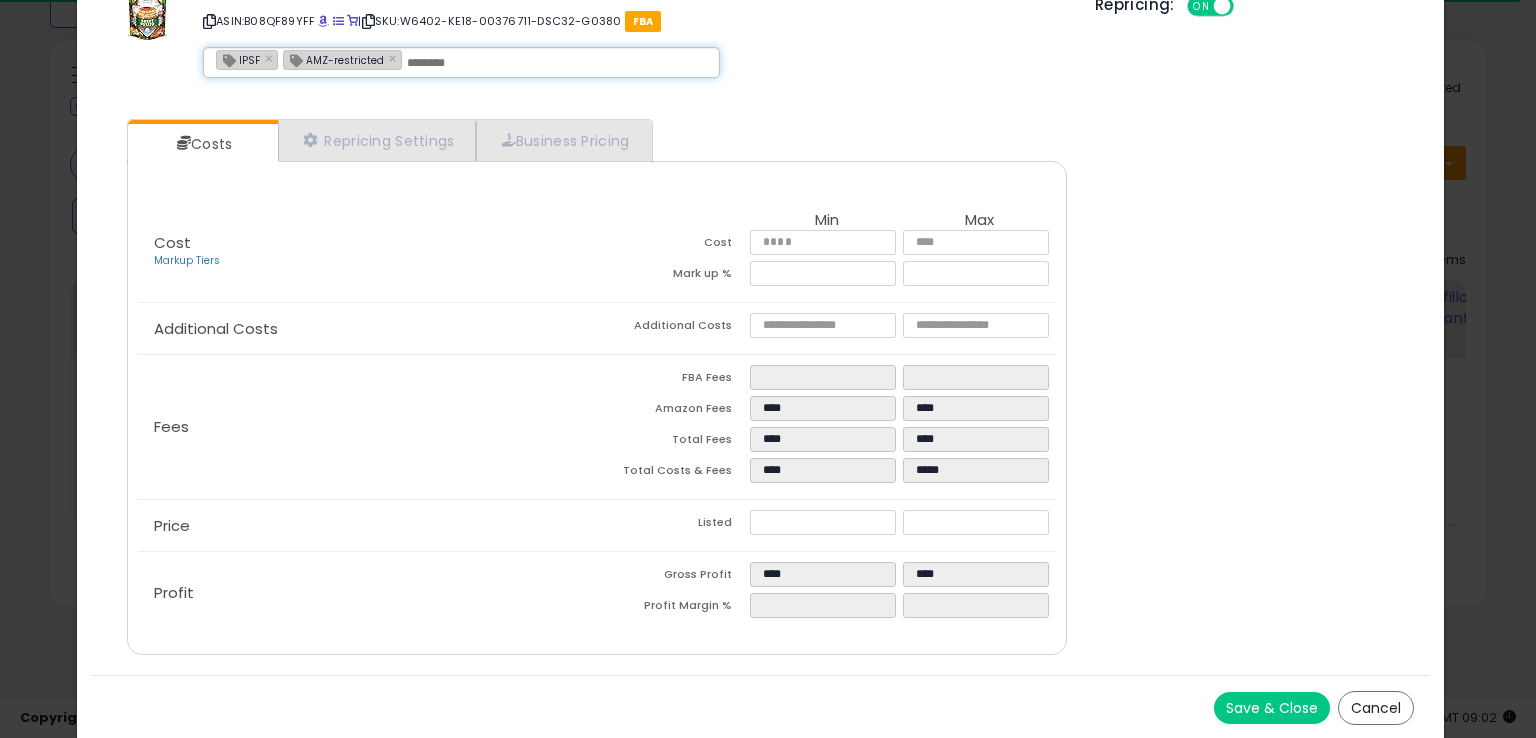 click on "Save & Close" at bounding box center [1272, 708] 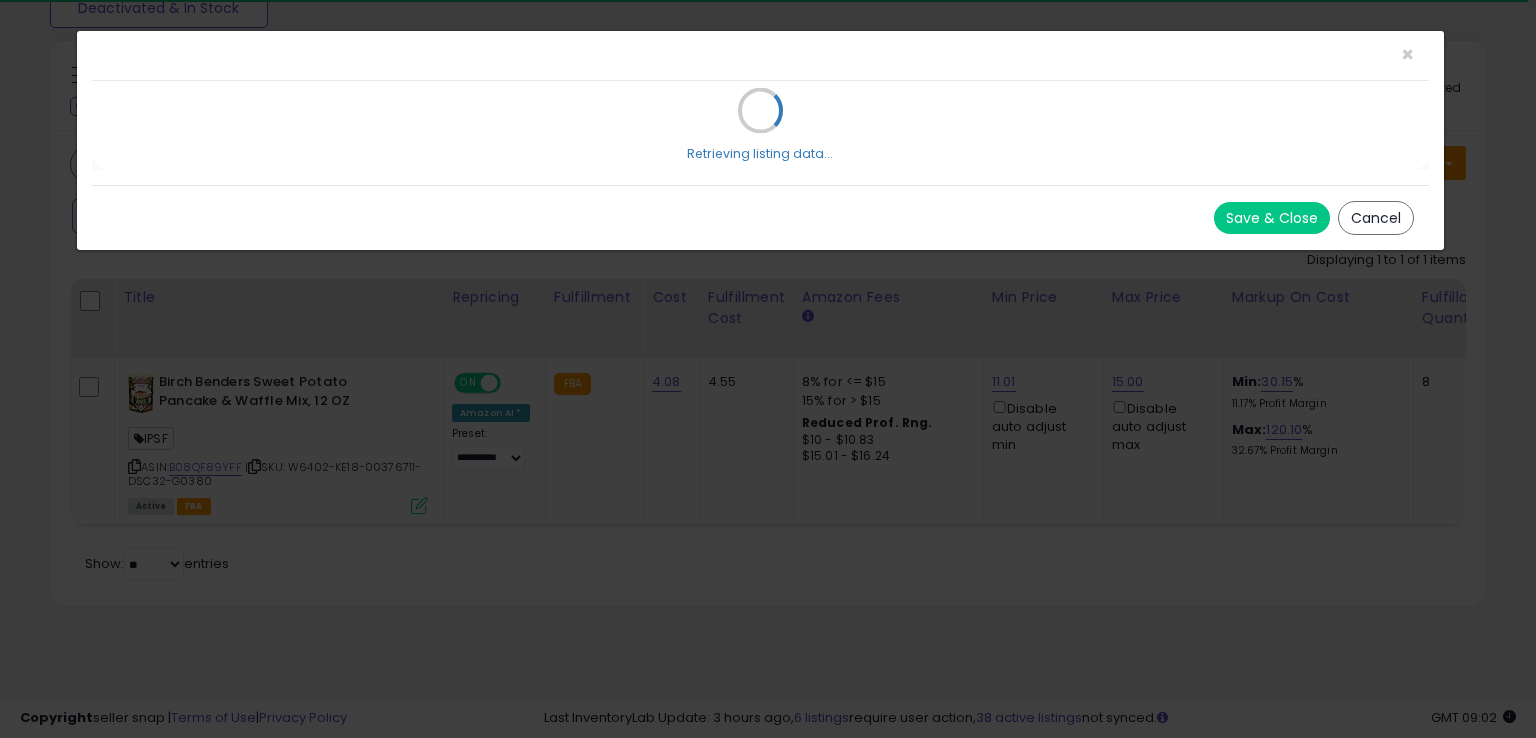 scroll, scrollTop: 0, scrollLeft: 0, axis: both 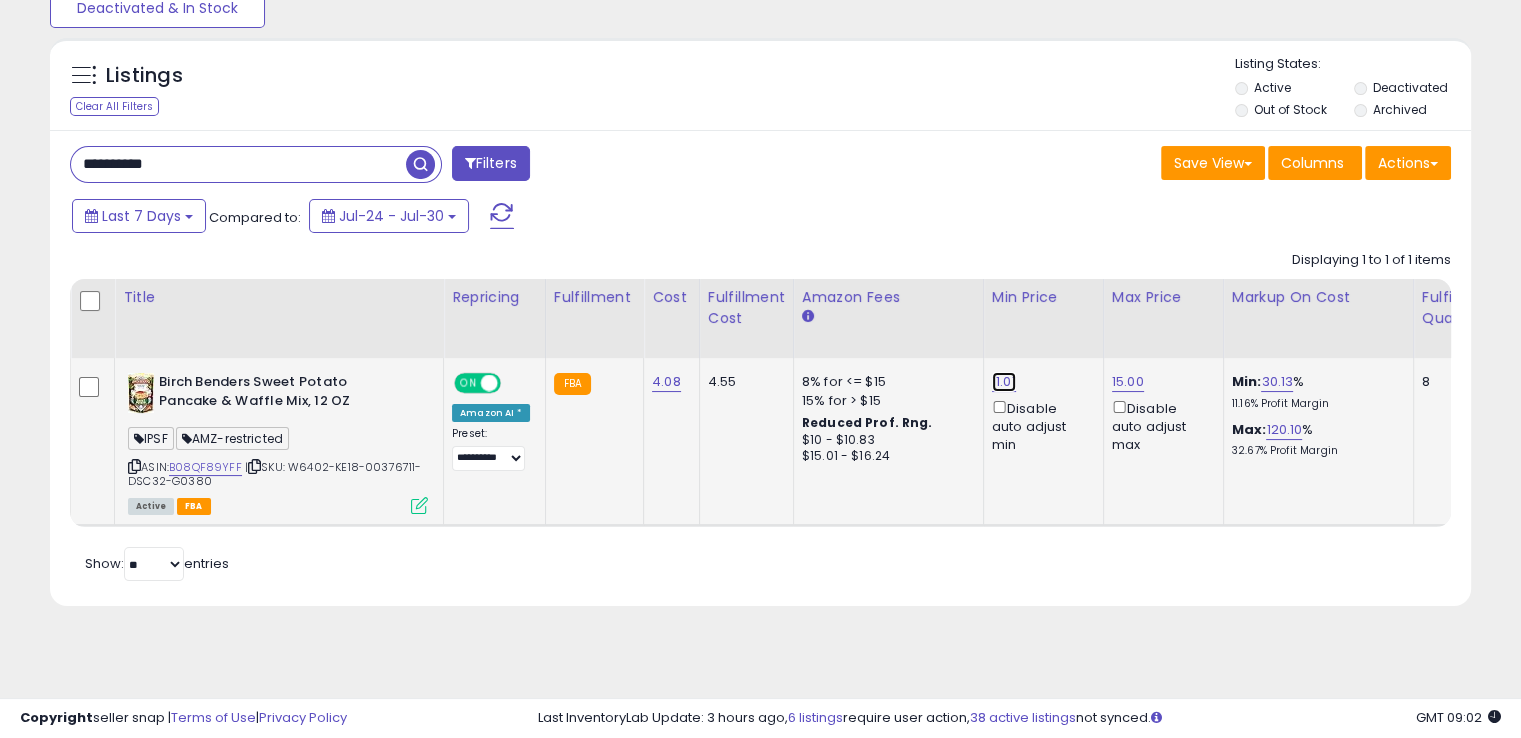 click on "11.01" at bounding box center [1004, 382] 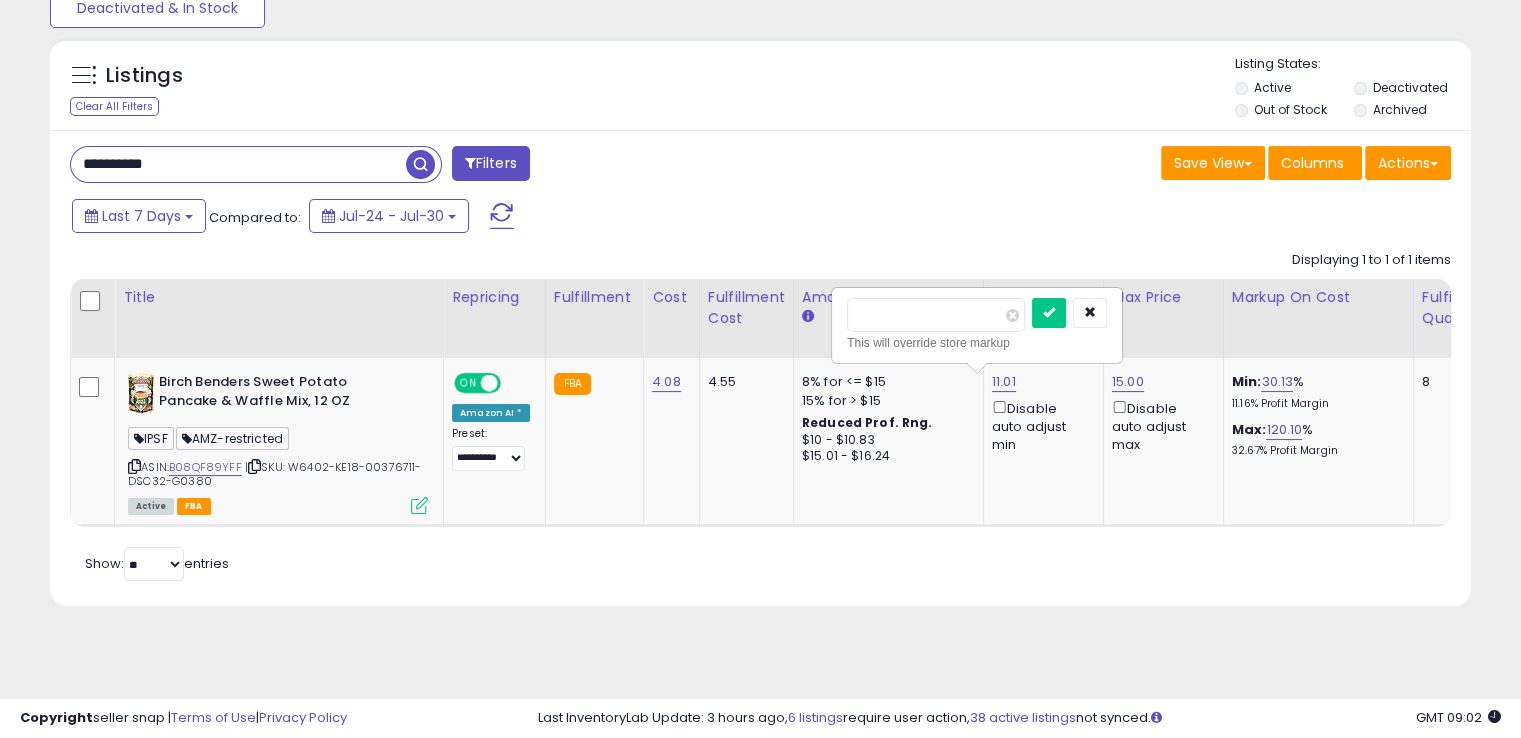 type on "****" 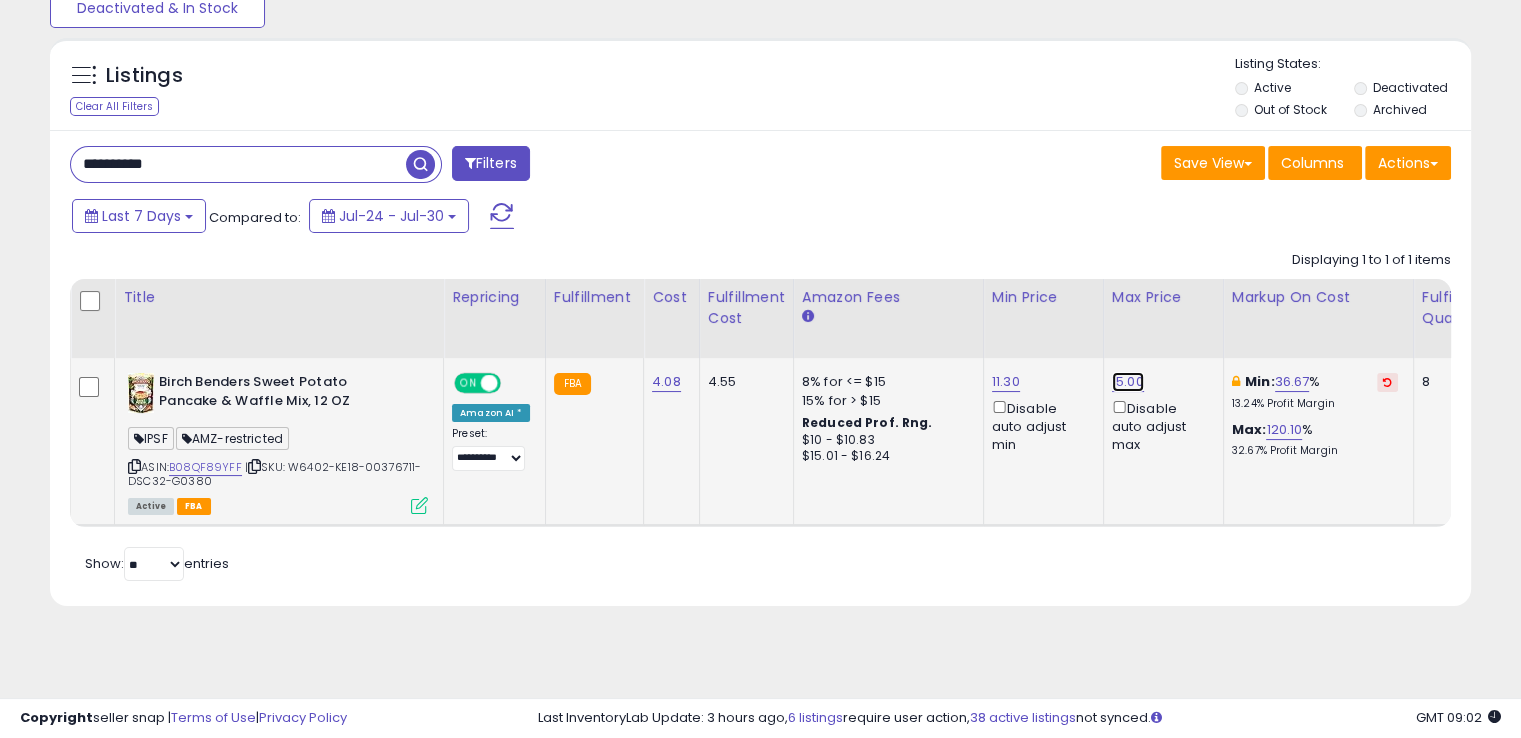 click on "15.00" at bounding box center (1128, 382) 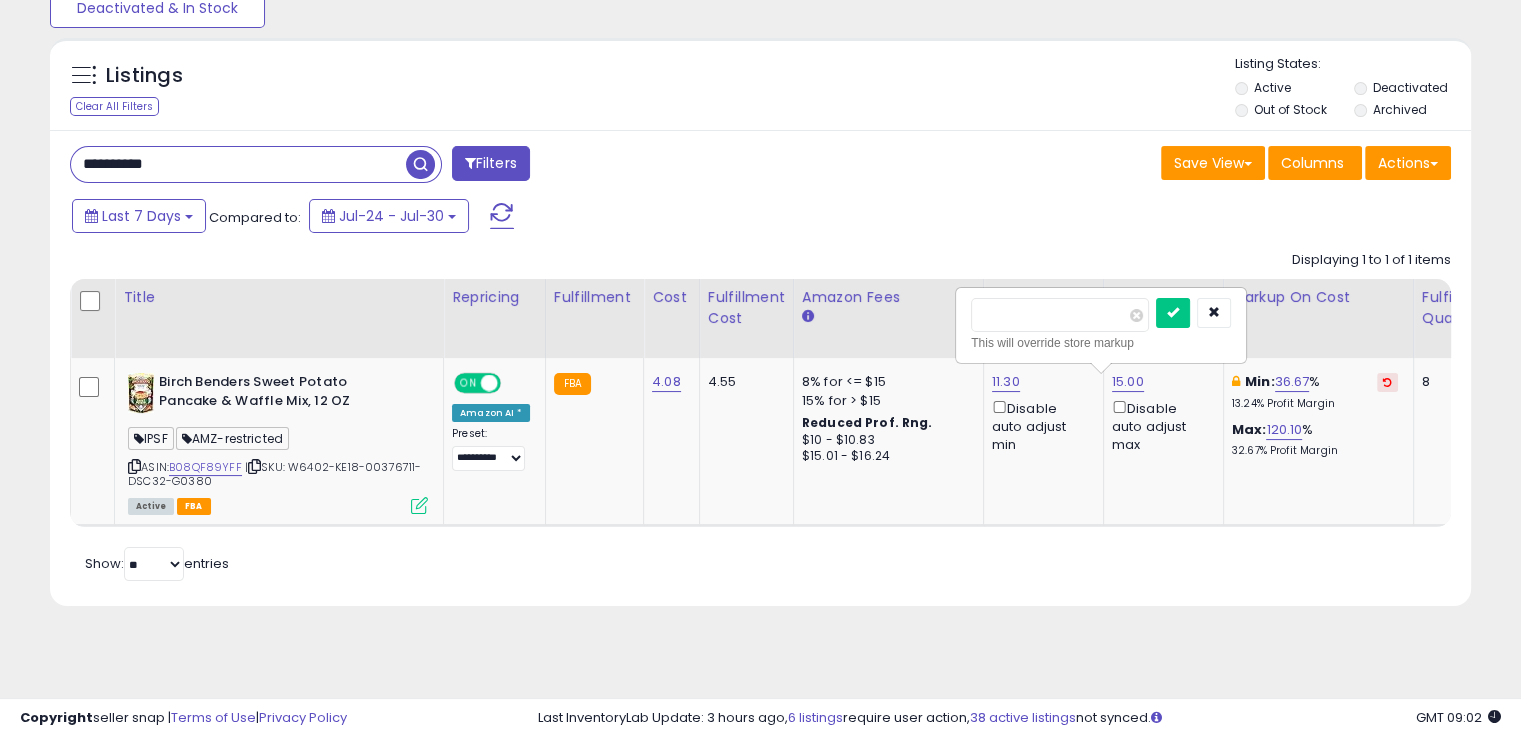 drag, startPoint x: 1040, startPoint y: 307, endPoint x: 934, endPoint y: 307, distance: 106 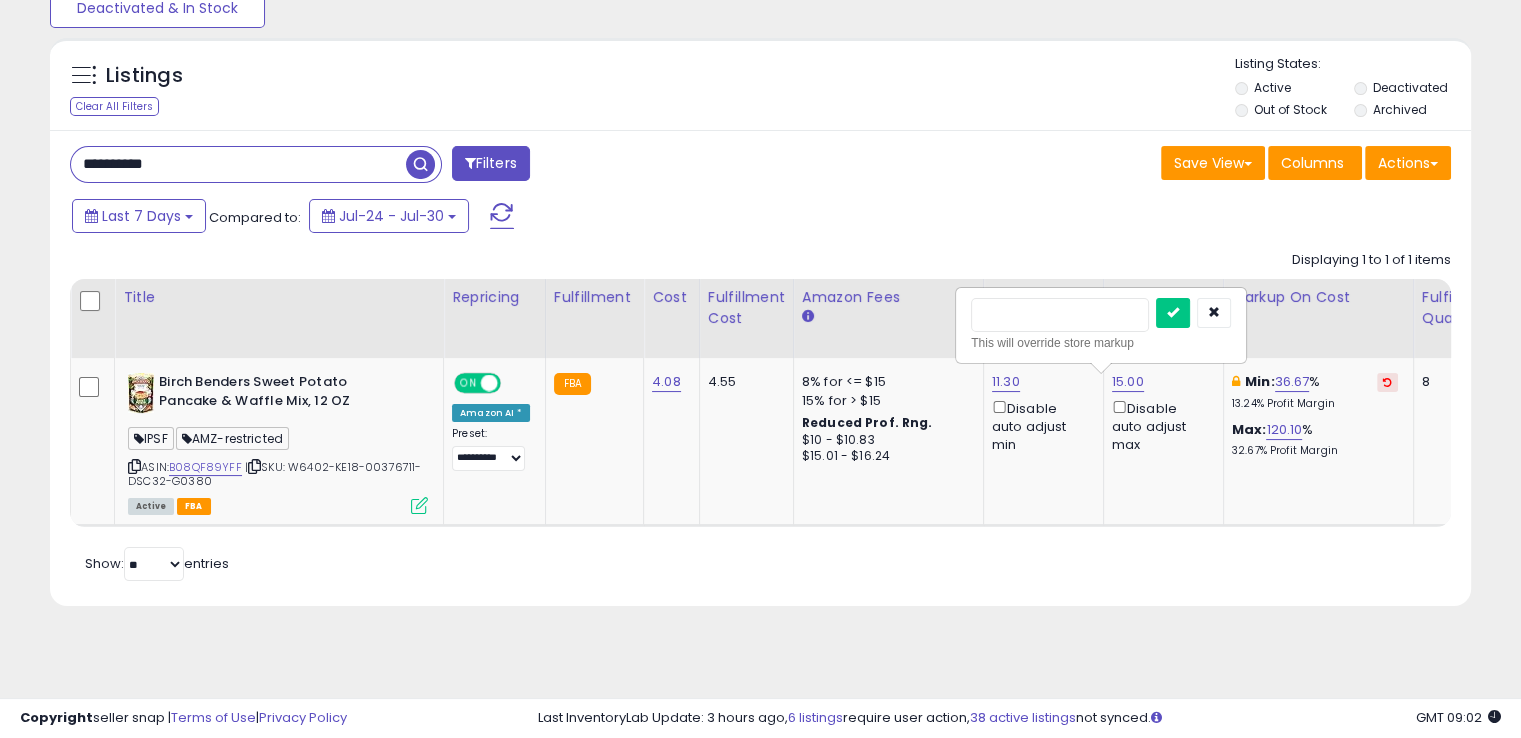 type on "*****" 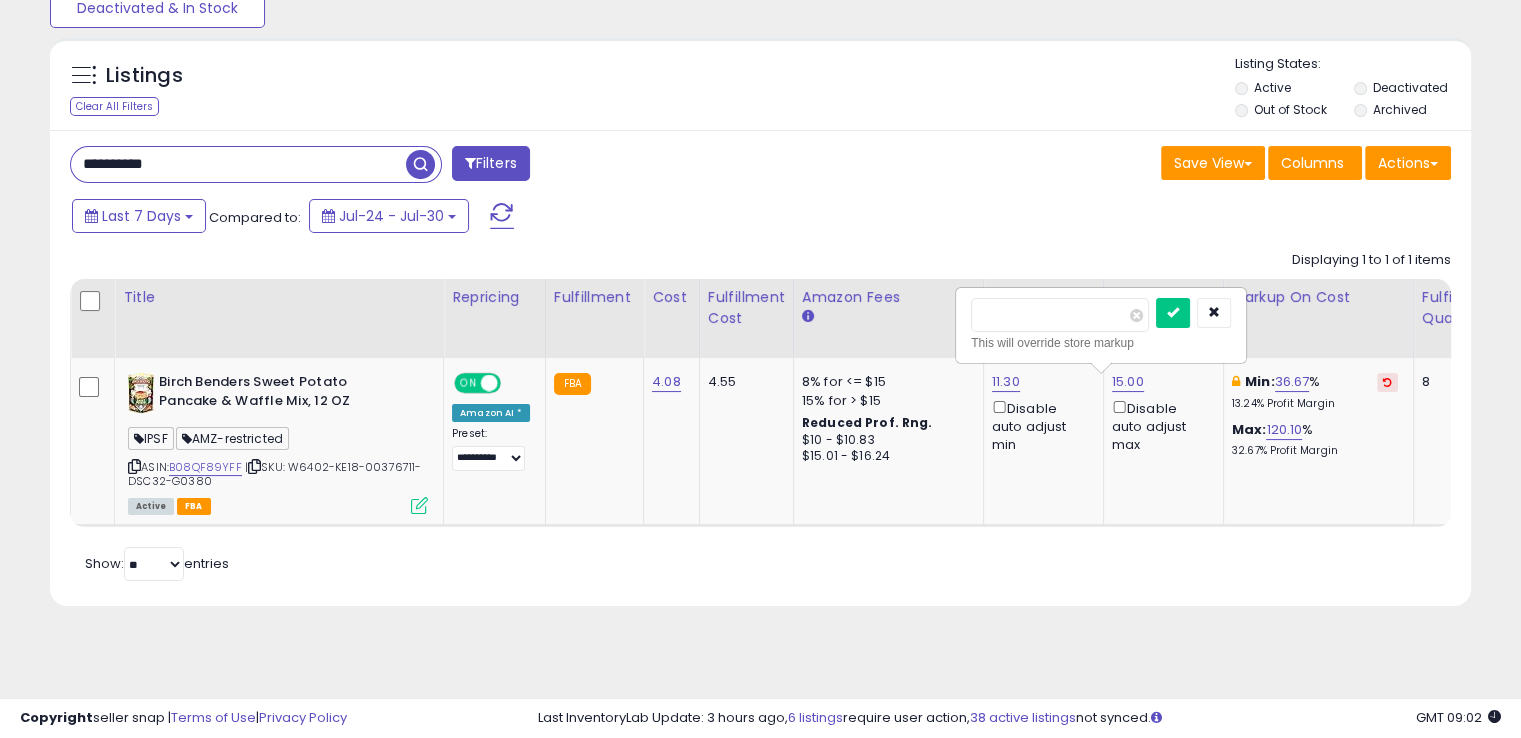 click at bounding box center (1173, 313) 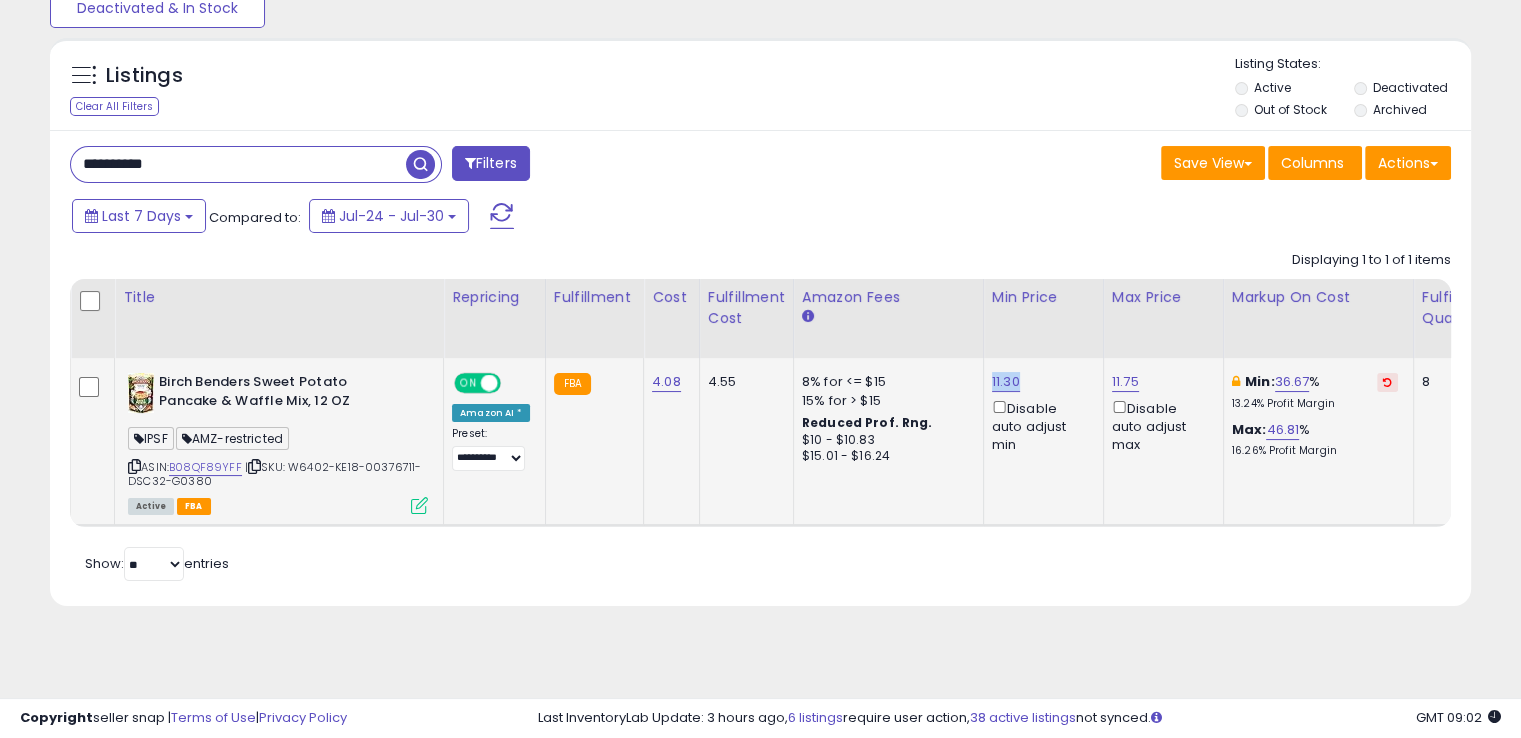 drag, startPoint x: 998, startPoint y: 373, endPoint x: 979, endPoint y: 373, distance: 19 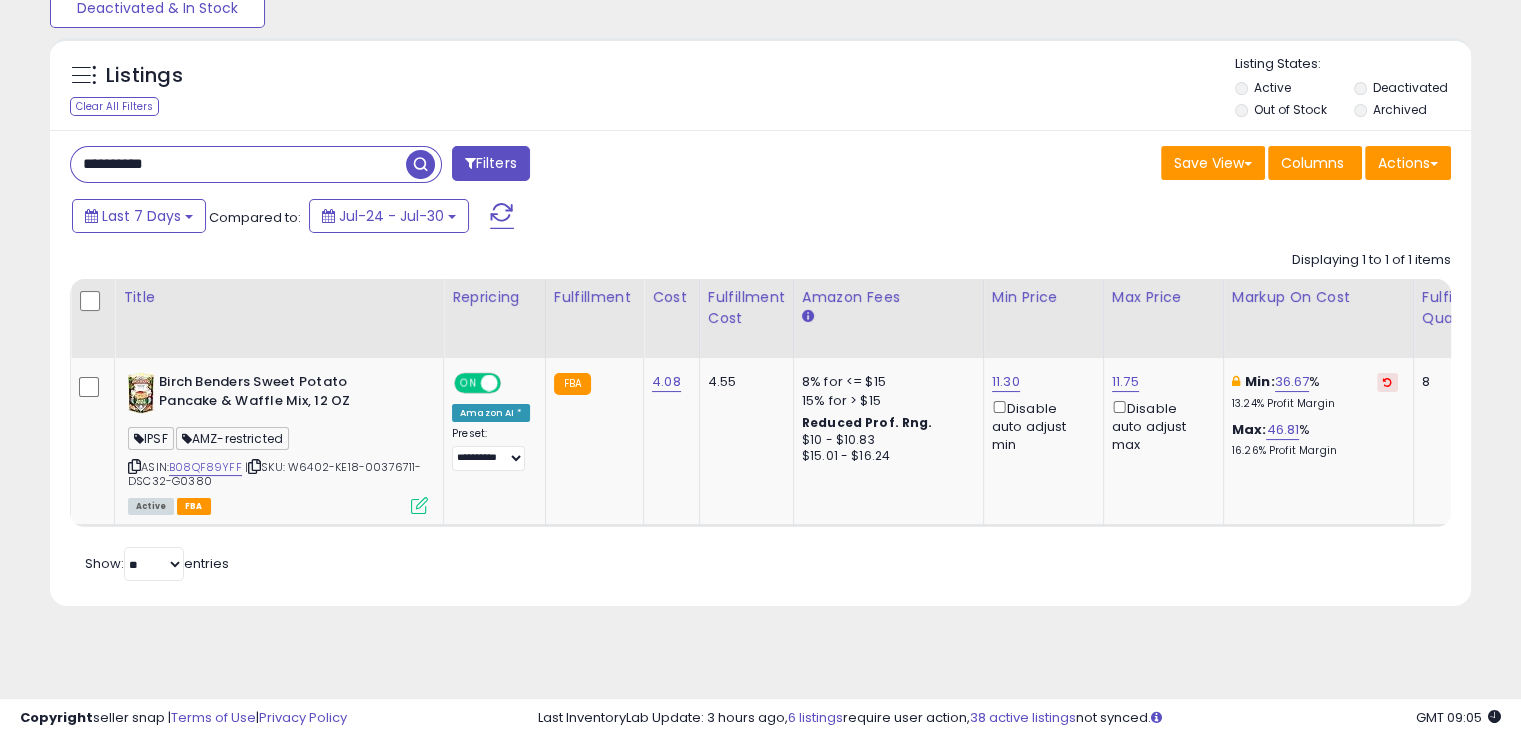 click on "**********" at bounding box center [238, 164] 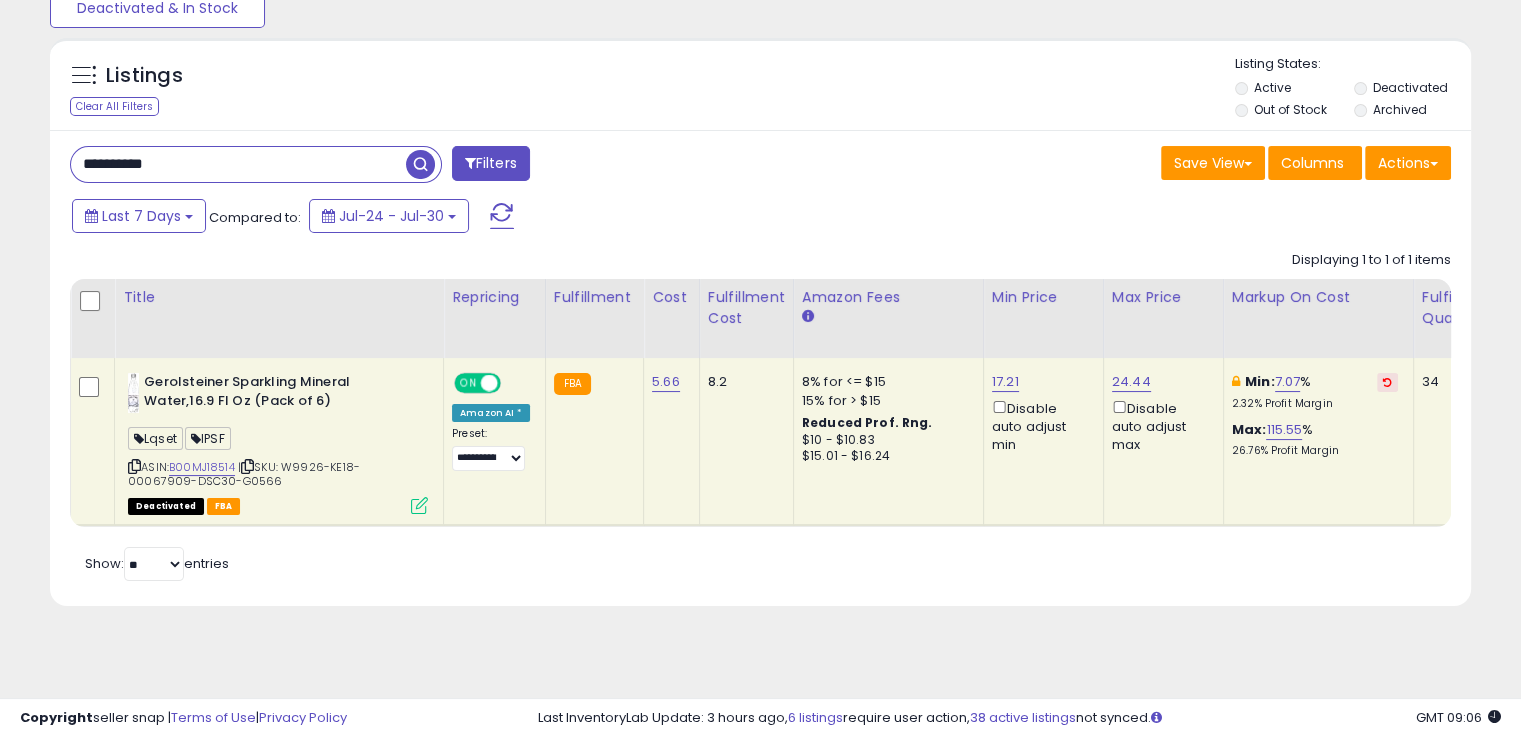 click on "**********" at bounding box center [238, 164] 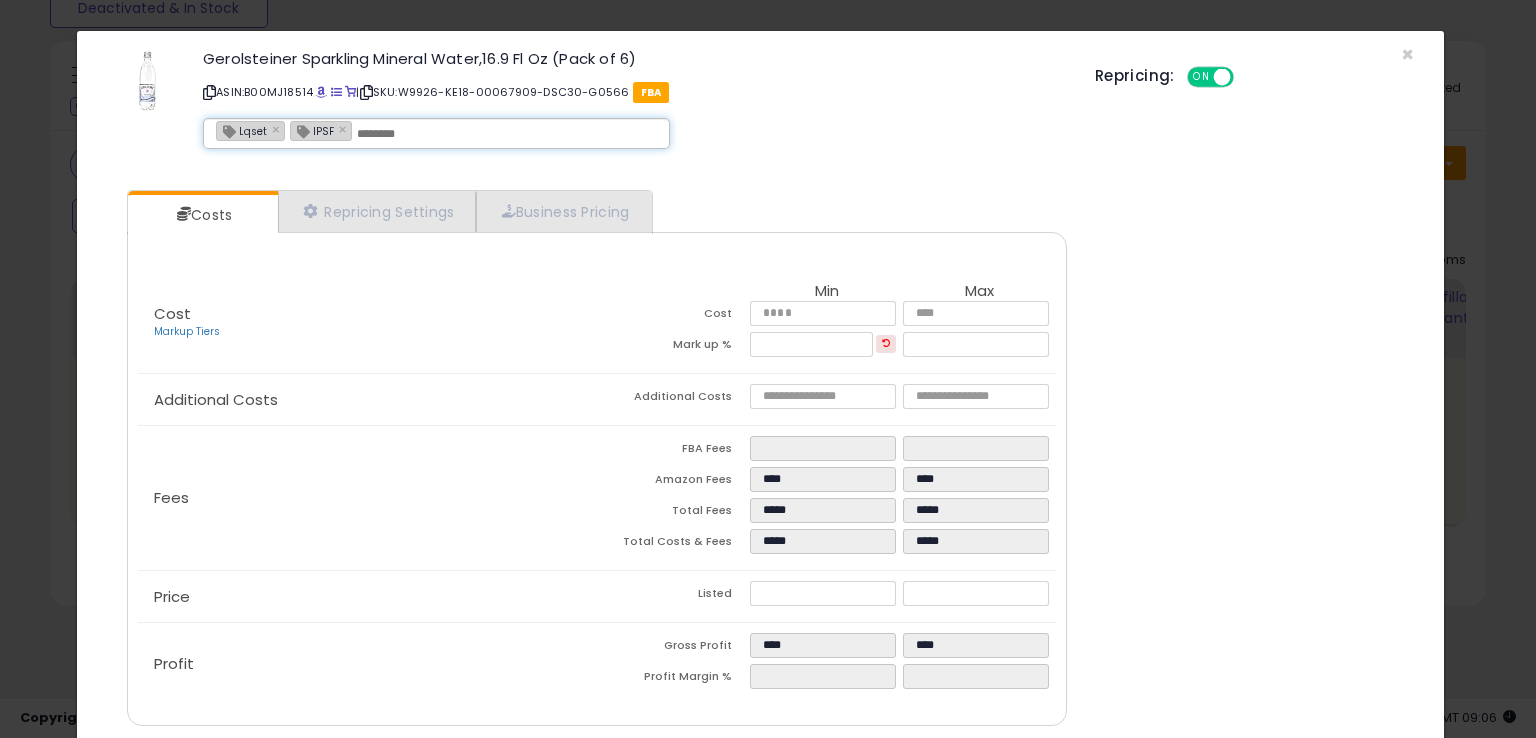 click on "Lqset × IPSF ×" at bounding box center (436, 133) 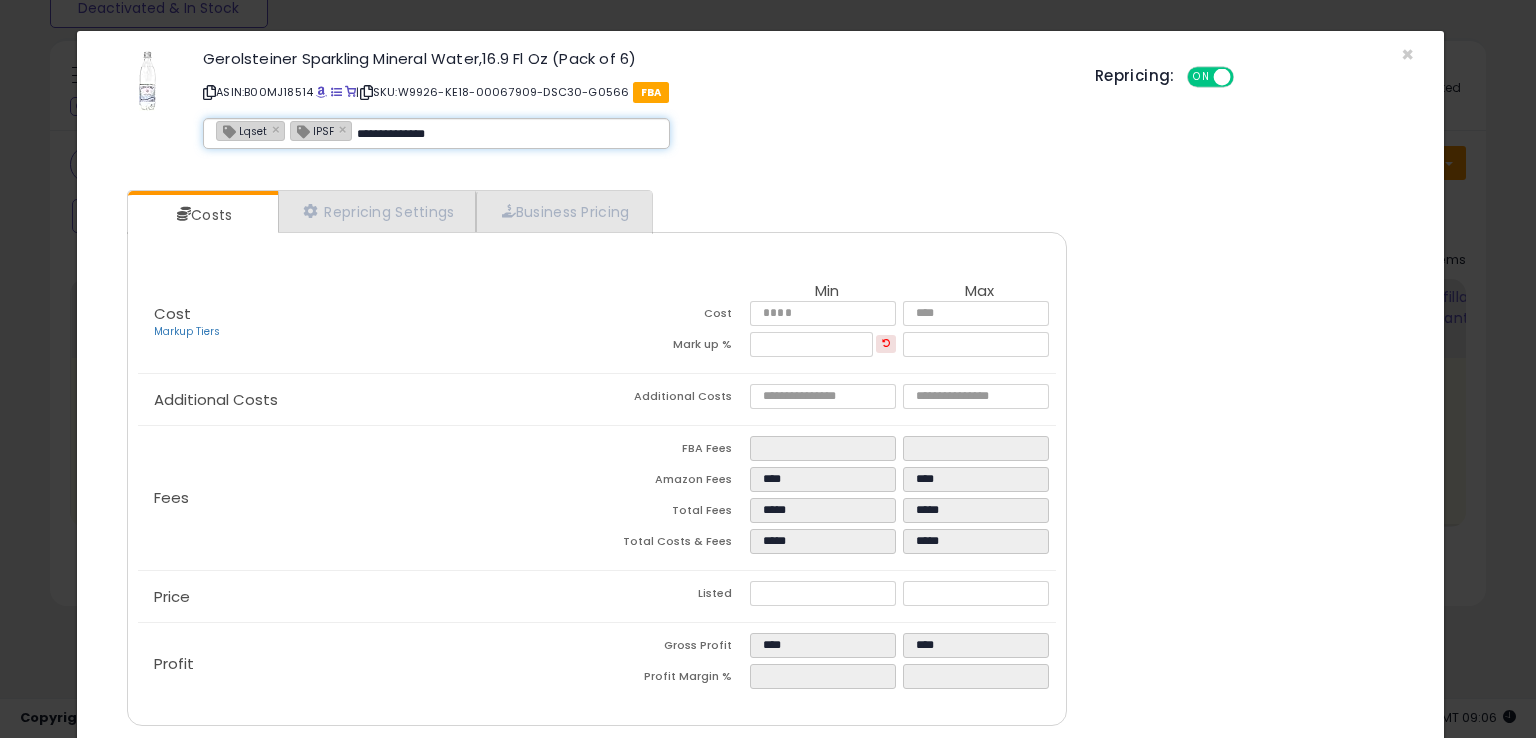 type on "**********" 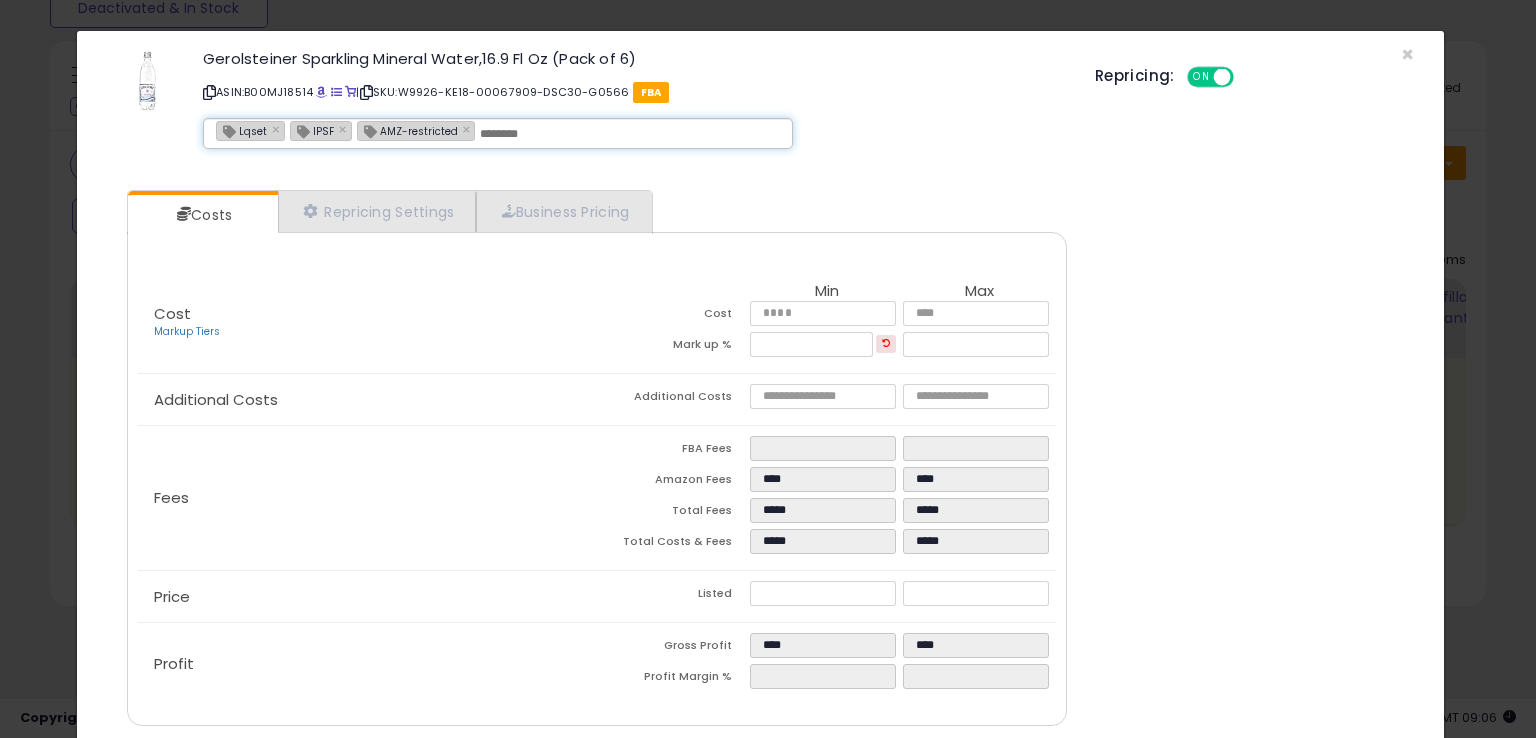 scroll, scrollTop: 71, scrollLeft: 0, axis: vertical 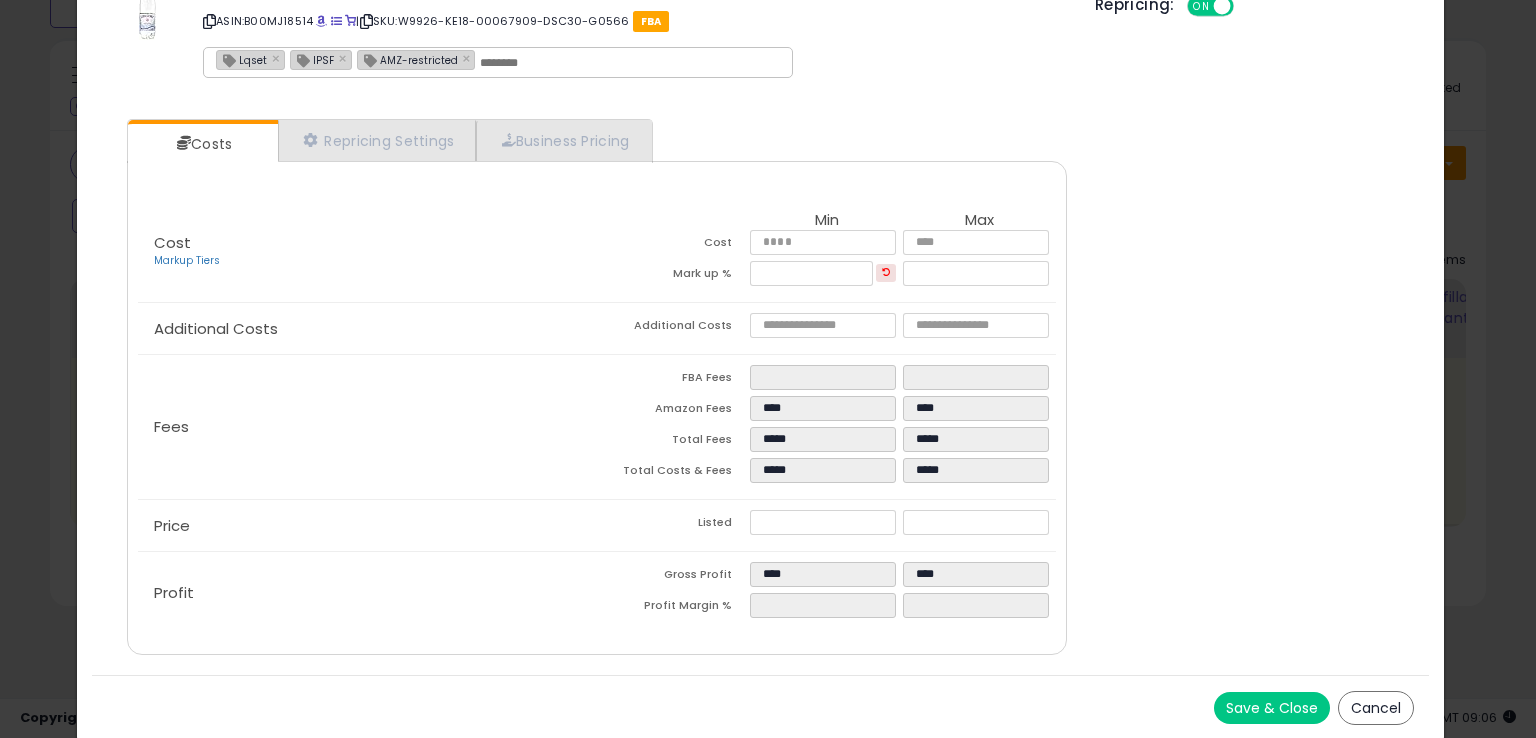 click on "Save & Close" at bounding box center [1272, 708] 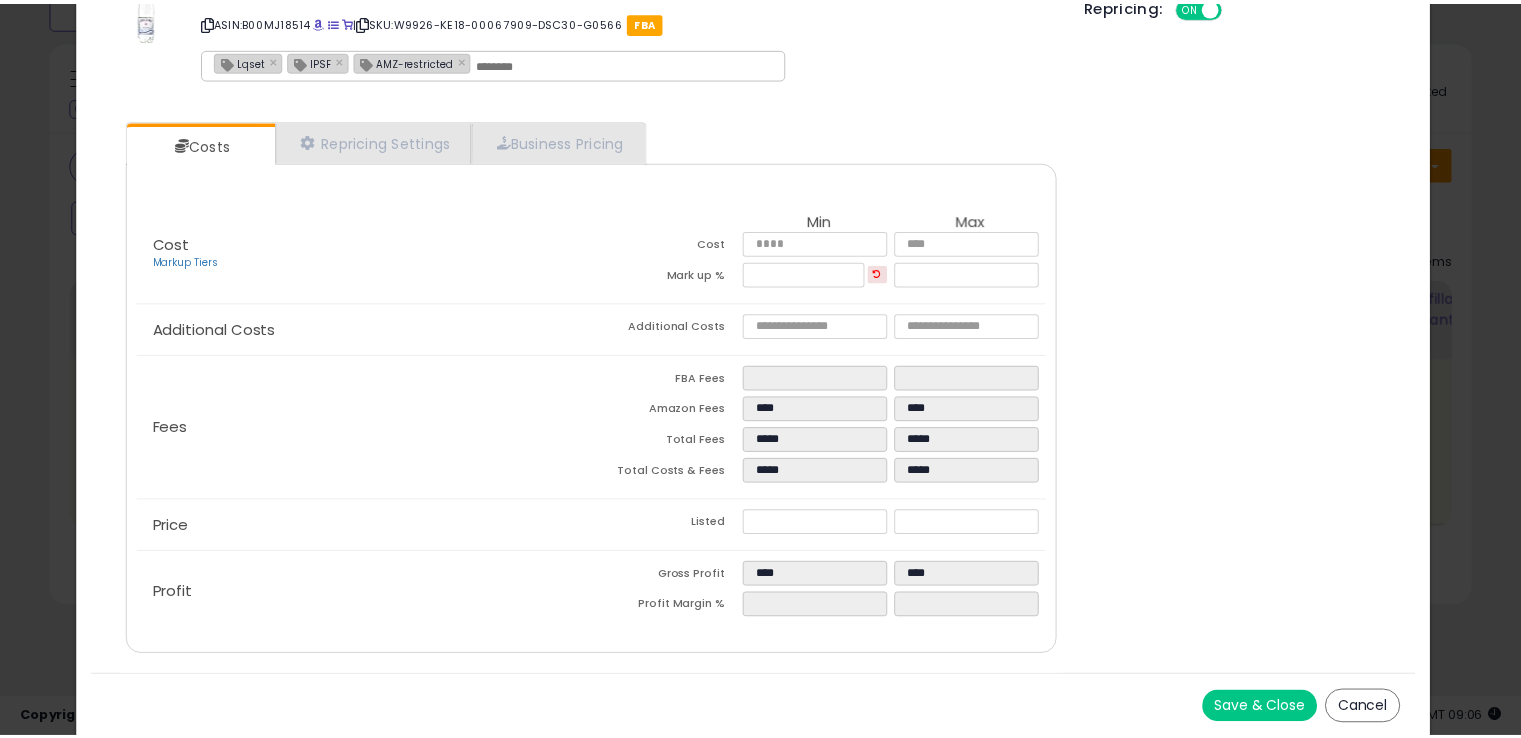 scroll, scrollTop: 0, scrollLeft: 0, axis: both 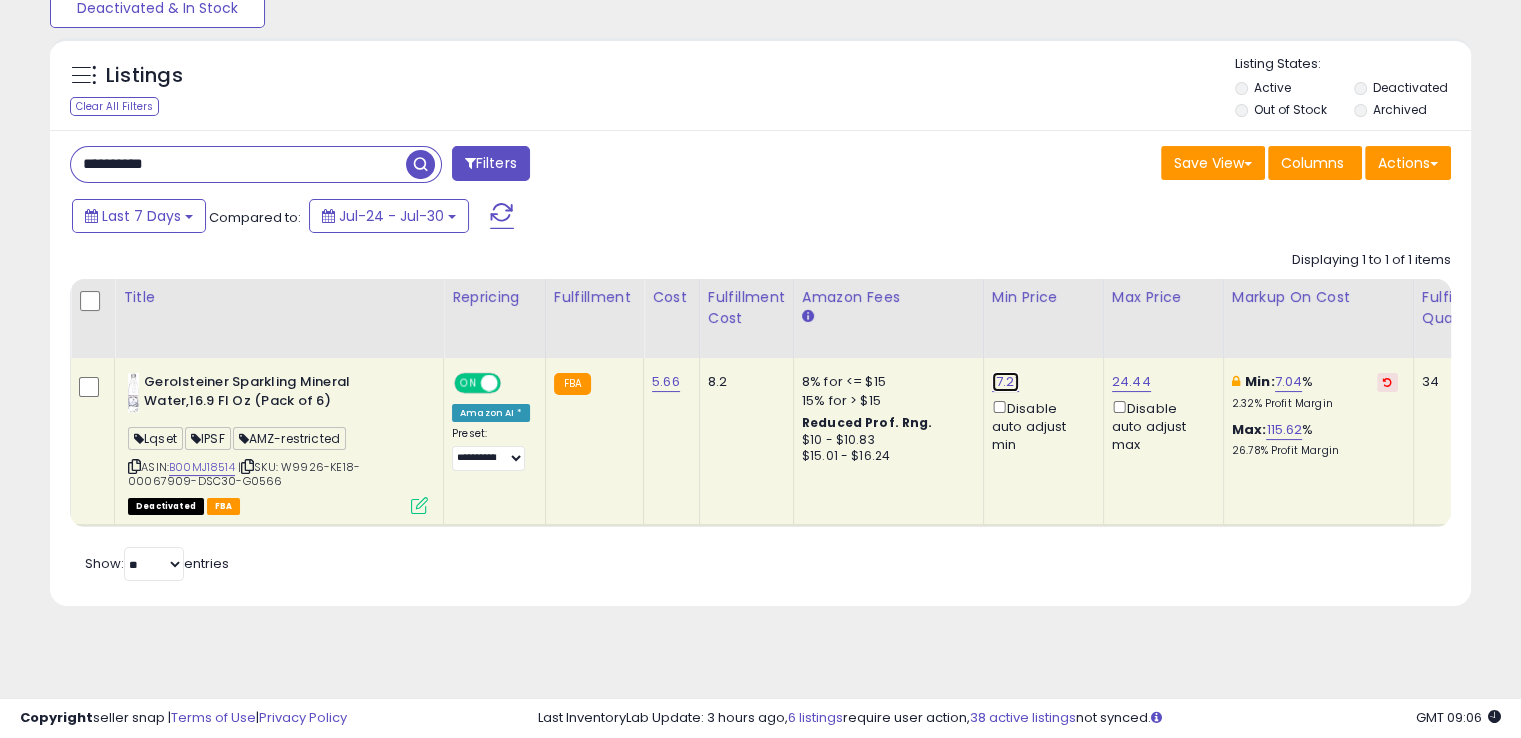 click on "17.21" at bounding box center (1005, 382) 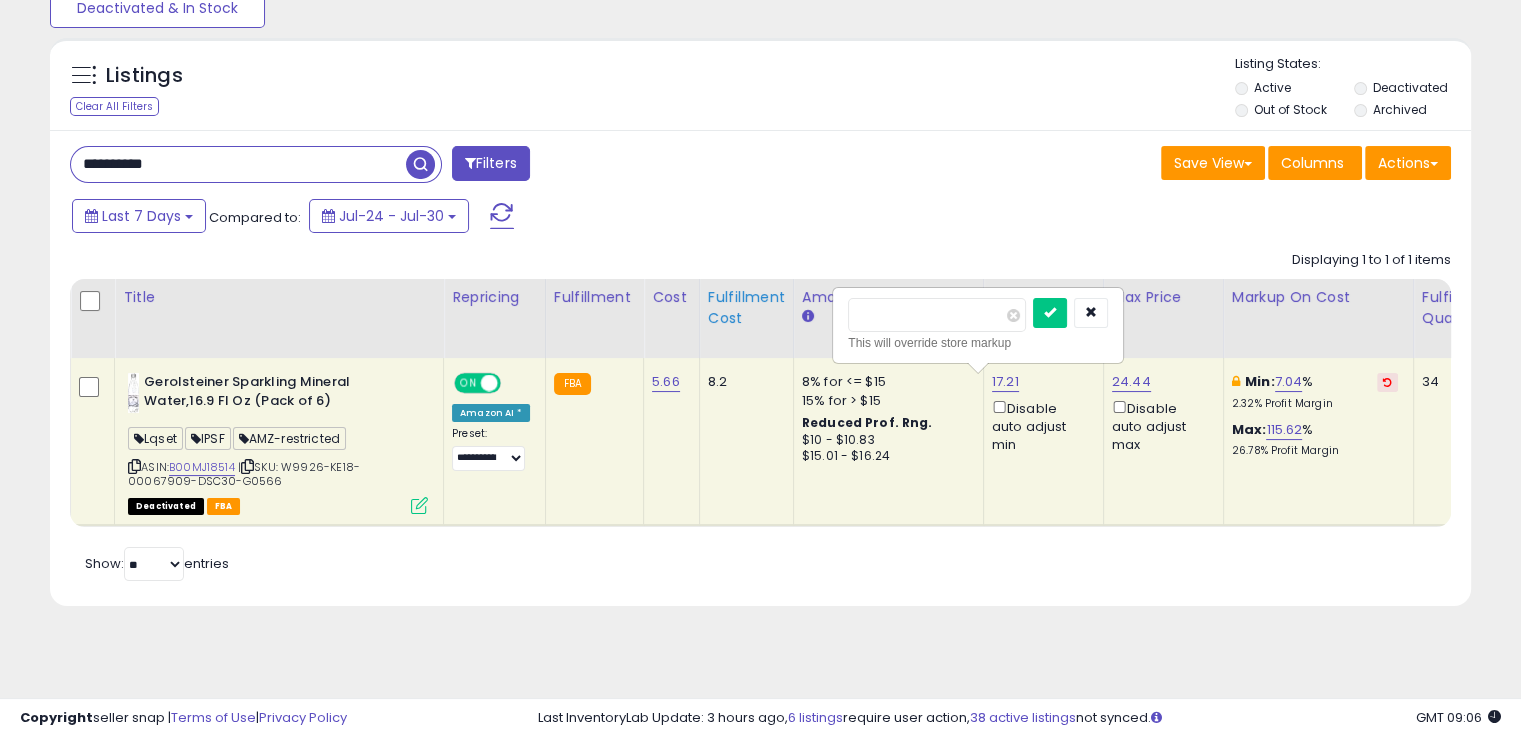 drag, startPoint x: 848, startPoint y: 301, endPoint x: 760, endPoint y: 285, distance: 89.44272 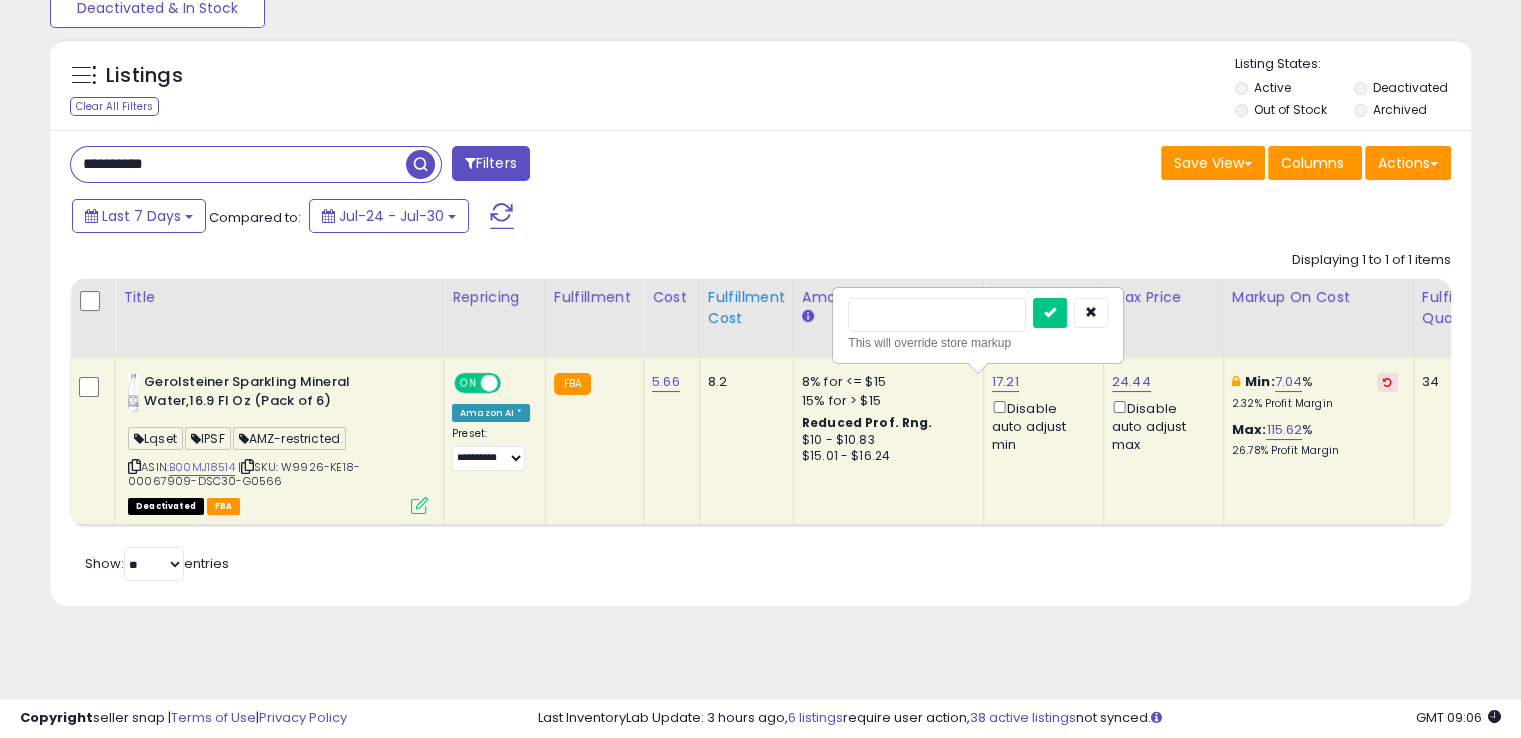 type on "*****" 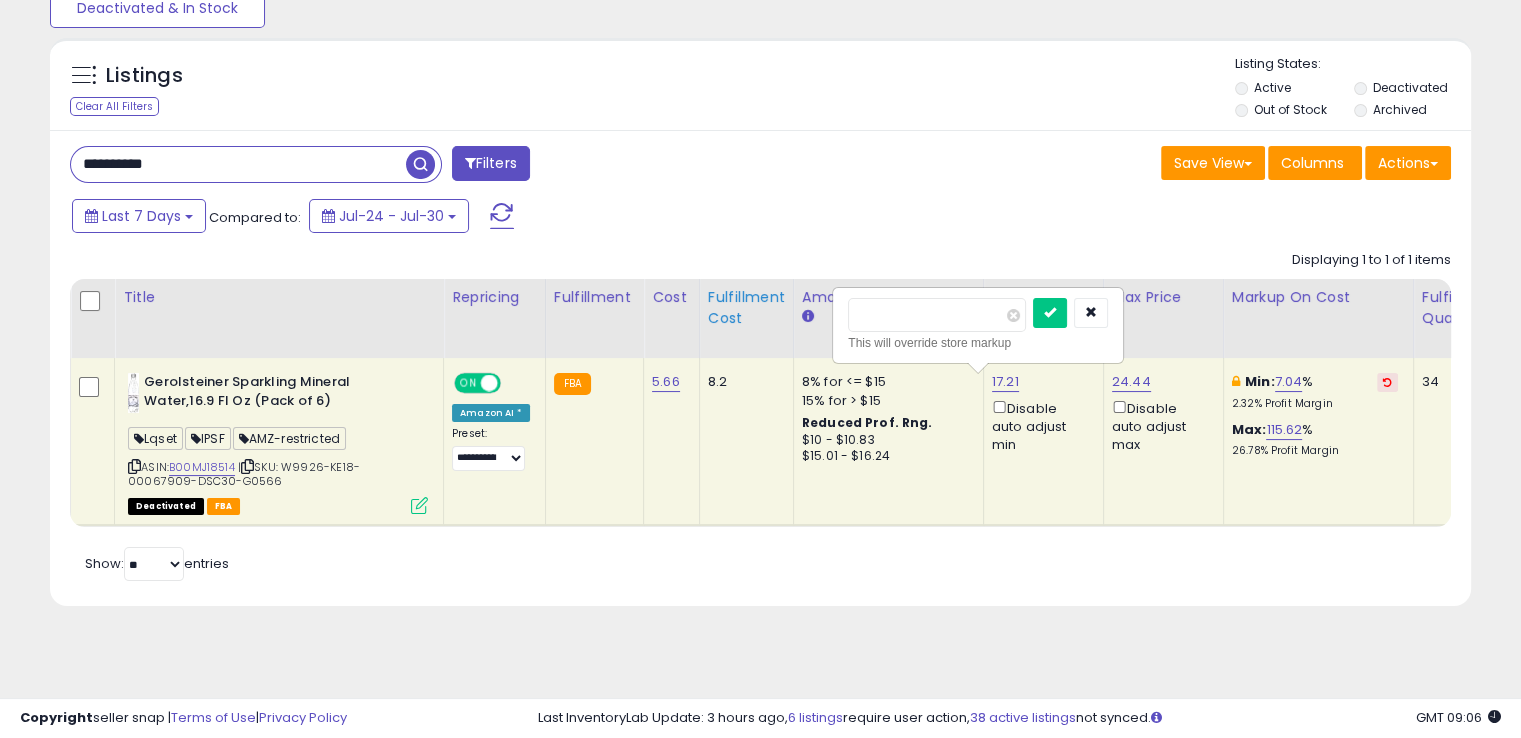 click at bounding box center [1050, 313] 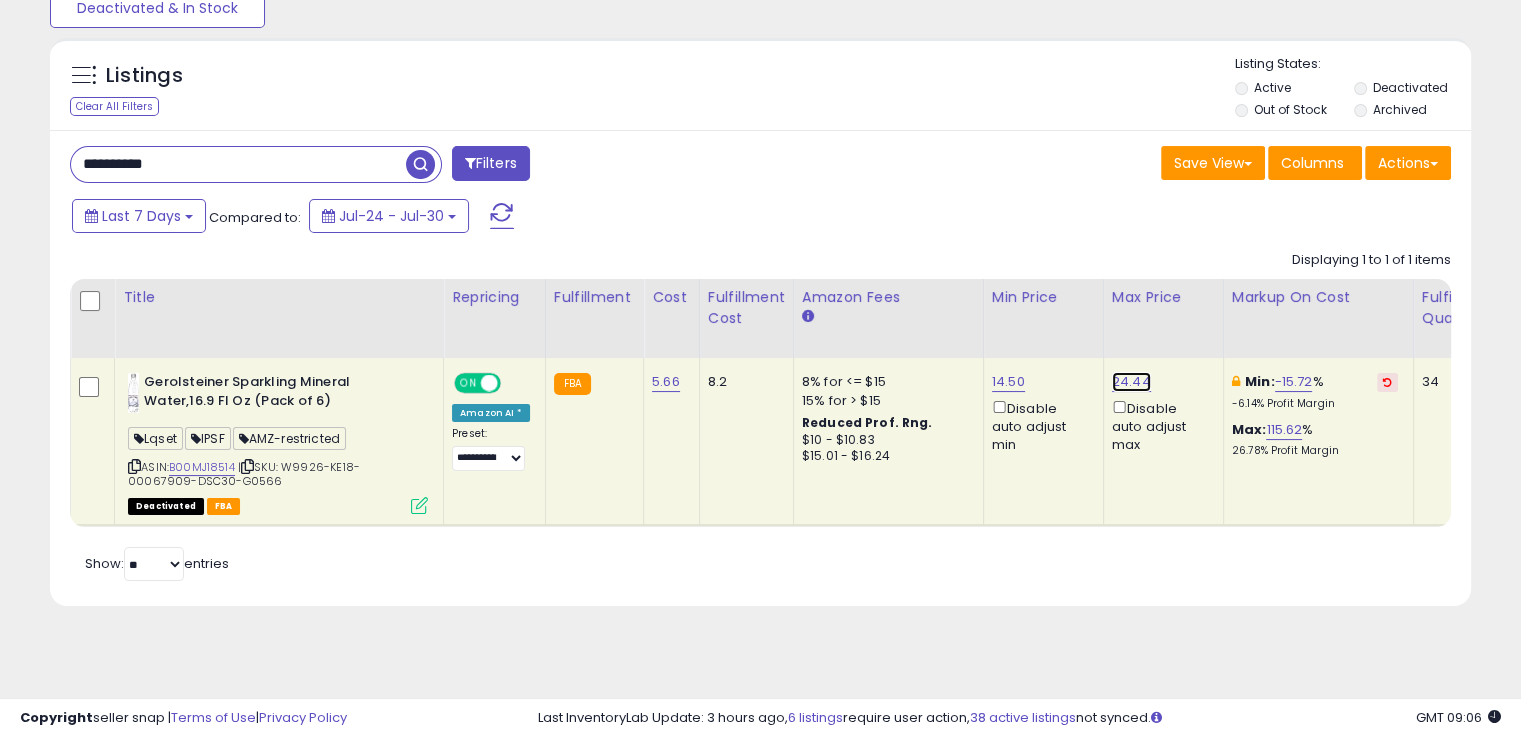 click on "24.44" at bounding box center [1131, 382] 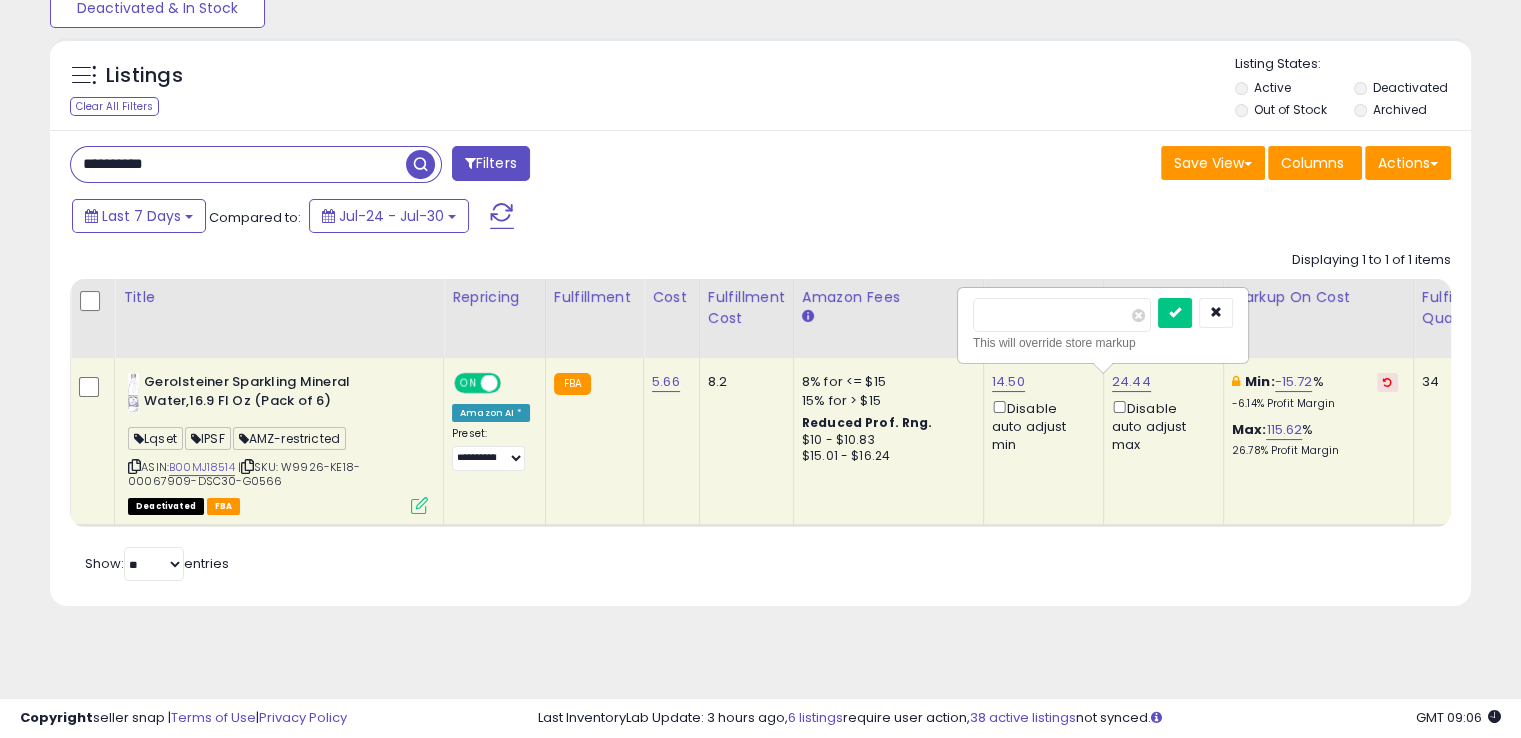 drag, startPoint x: 1024, startPoint y: 312, endPoint x: 952, endPoint y: 313, distance: 72.00694 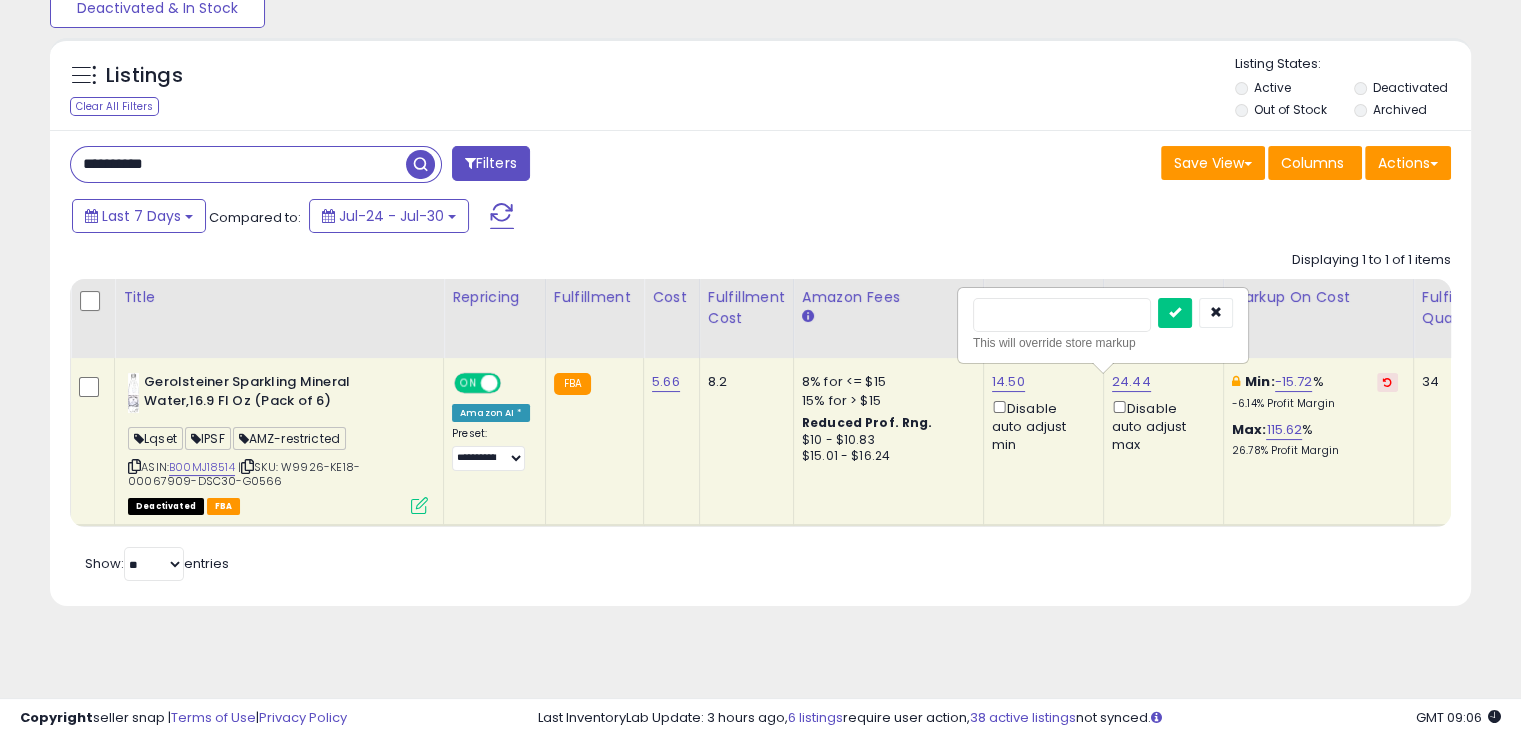 type on "*****" 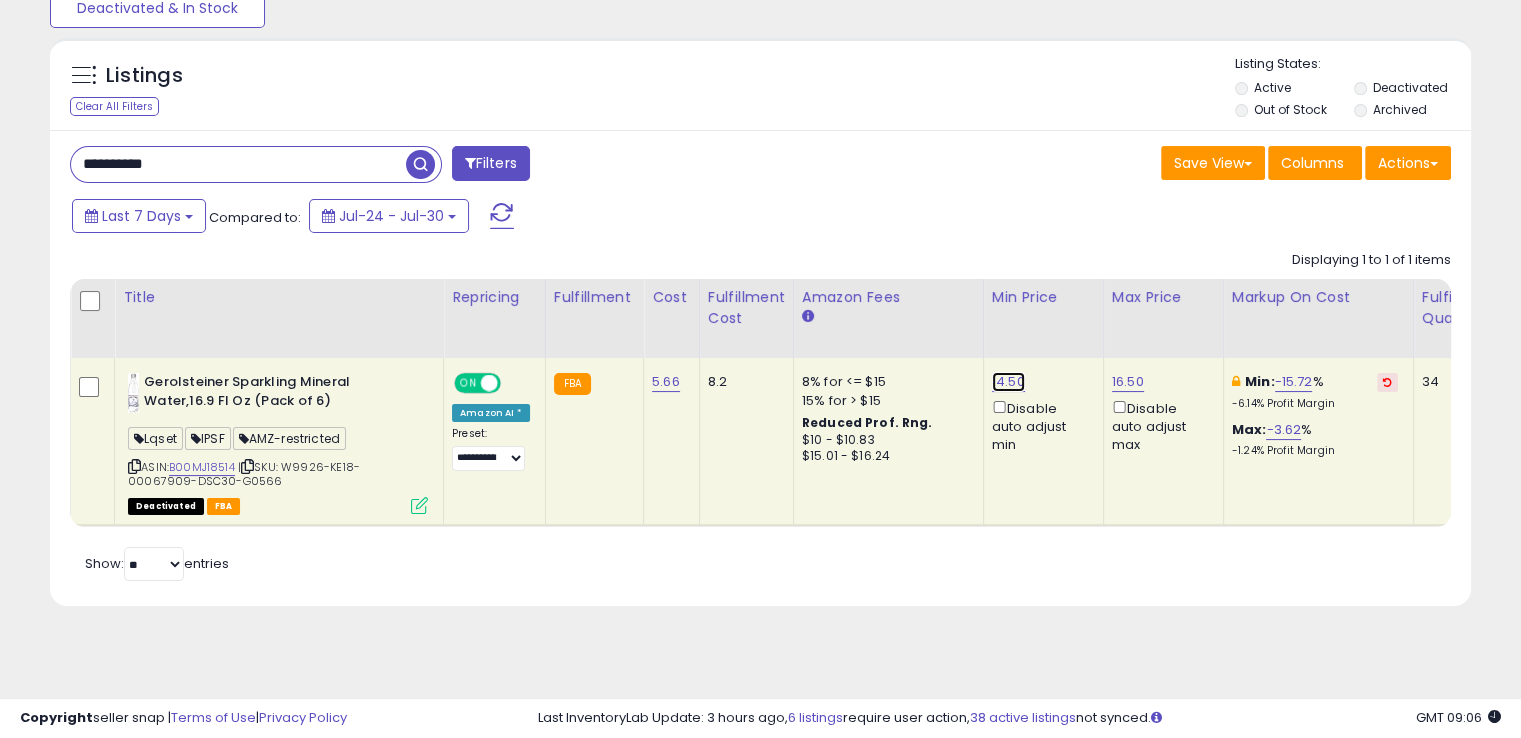 click on "14.50" at bounding box center (1008, 382) 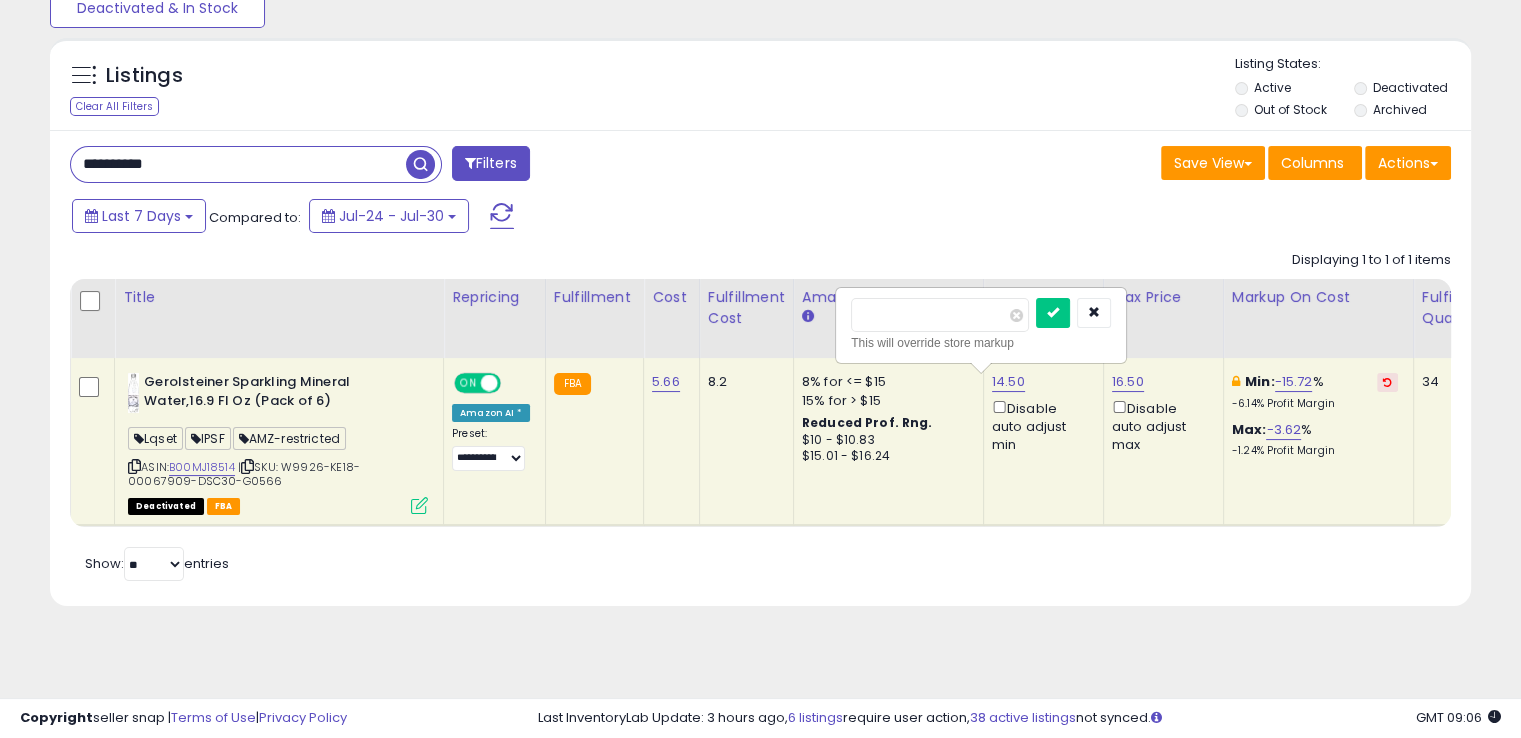 drag, startPoint x: 902, startPoint y: 305, endPoint x: 810, endPoint y: 308, distance: 92.0489 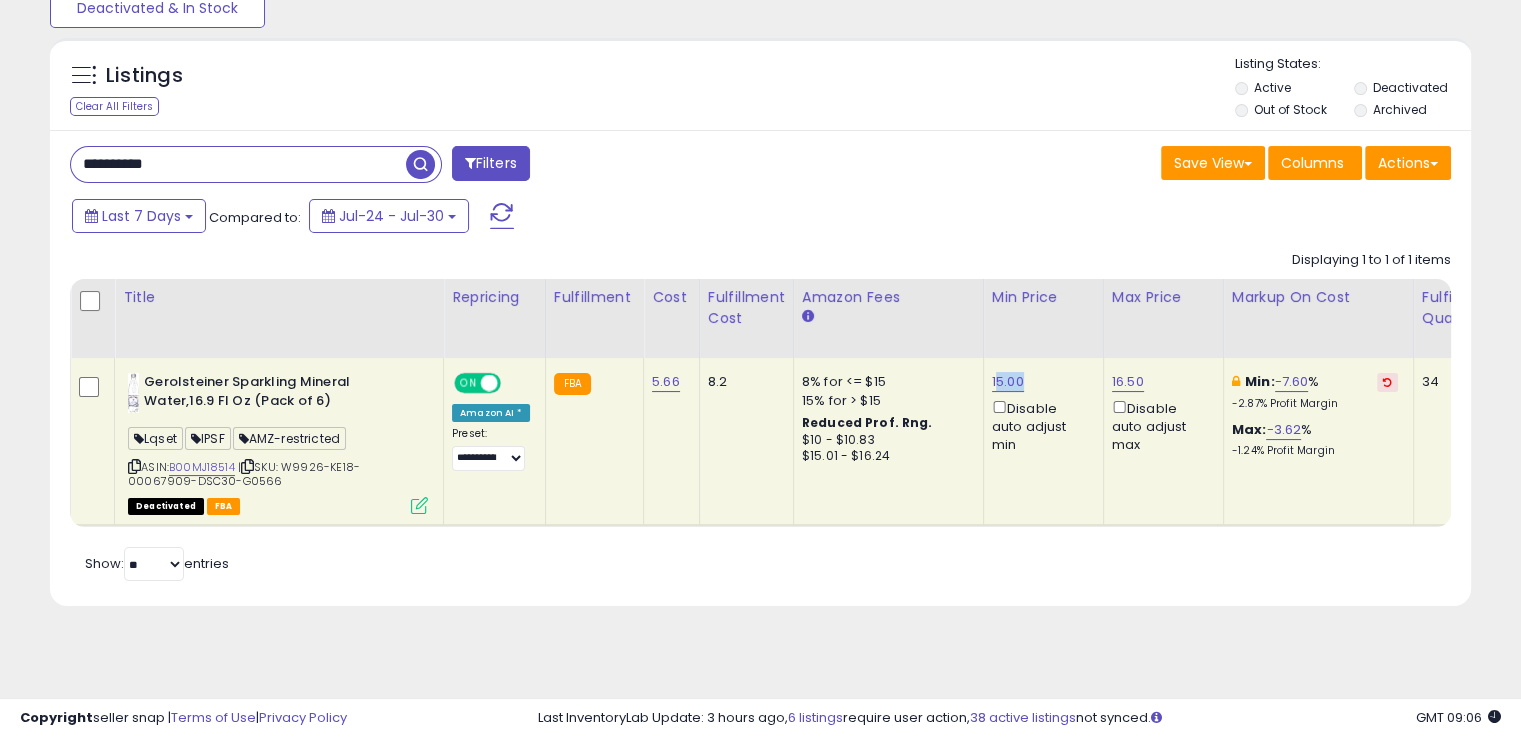 drag, startPoint x: 1025, startPoint y: 373, endPoint x: 986, endPoint y: 367, distance: 39.45884 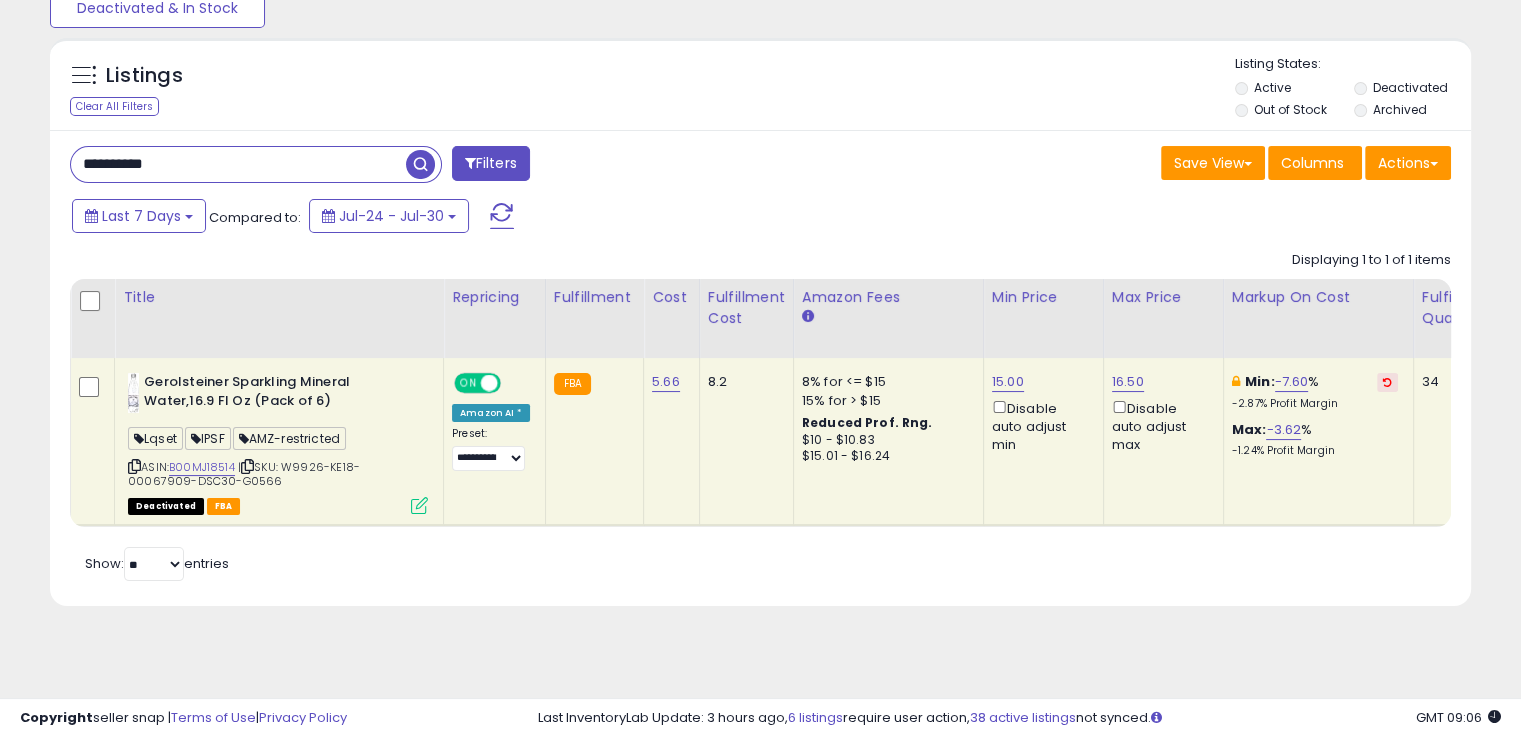 click on "Save View
Save As New View
Update Current View
Columns
Actions
Import  Export Visible Columns" at bounding box center [1114, 165] 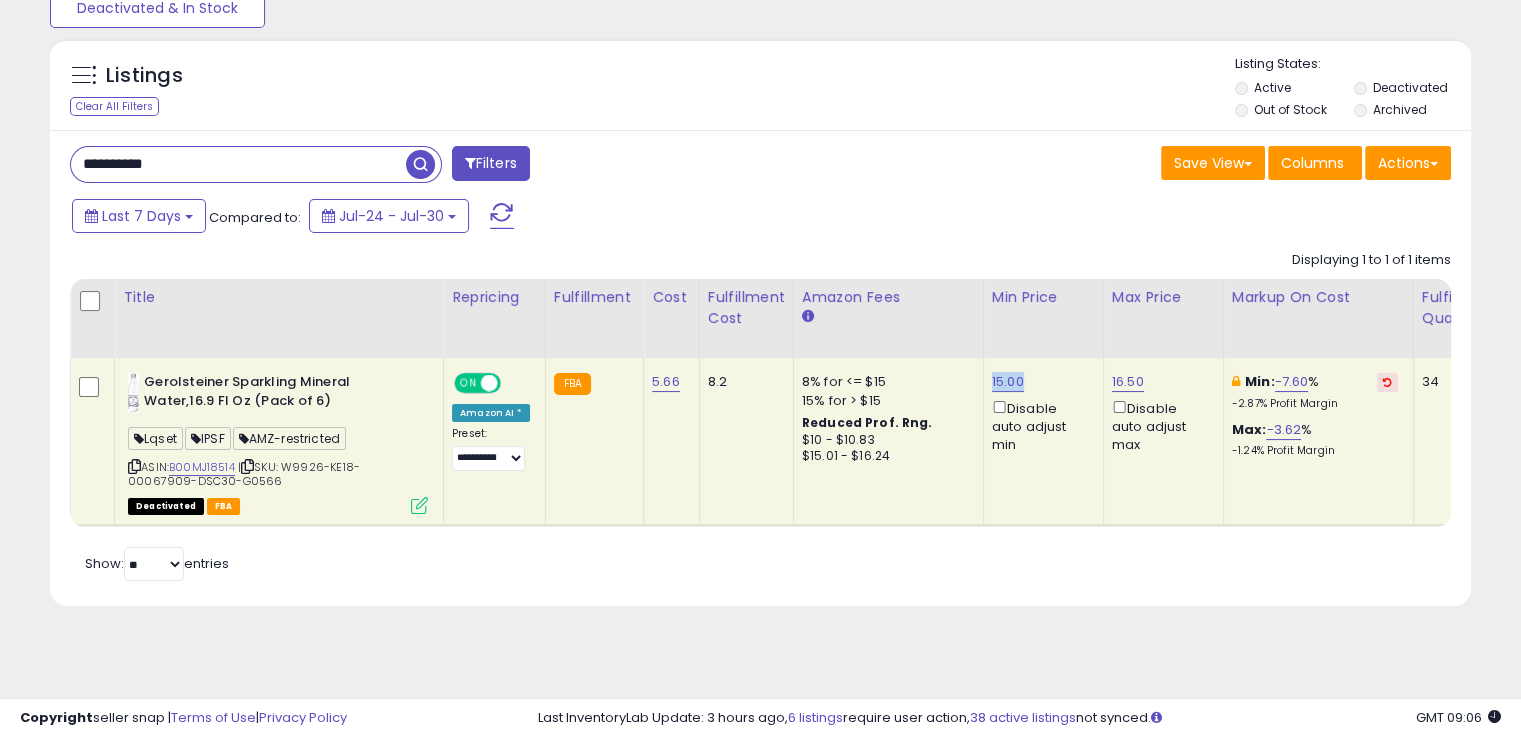 drag, startPoint x: 1000, startPoint y: 373, endPoint x: 977, endPoint y: 369, distance: 23.345236 